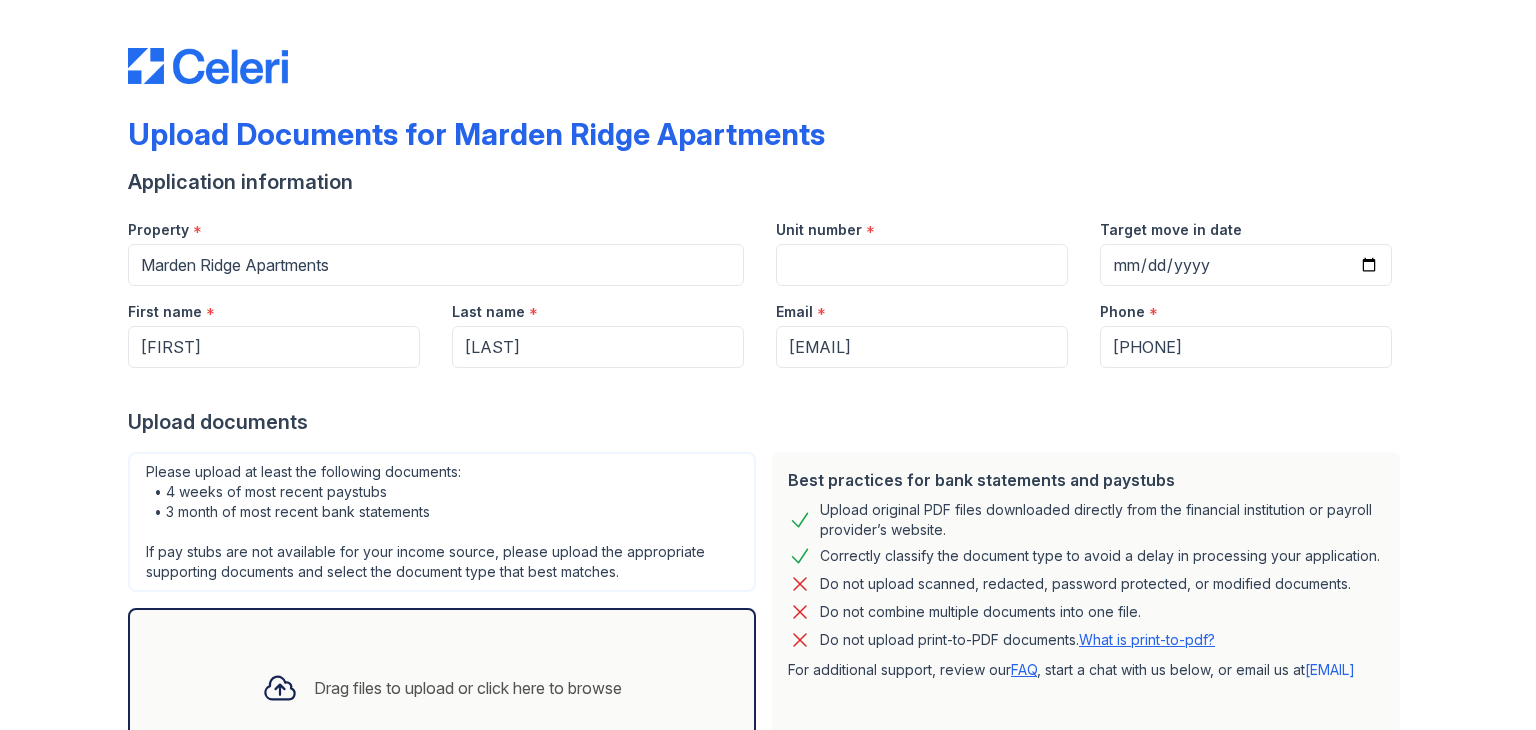 scroll, scrollTop: 0, scrollLeft: 0, axis: both 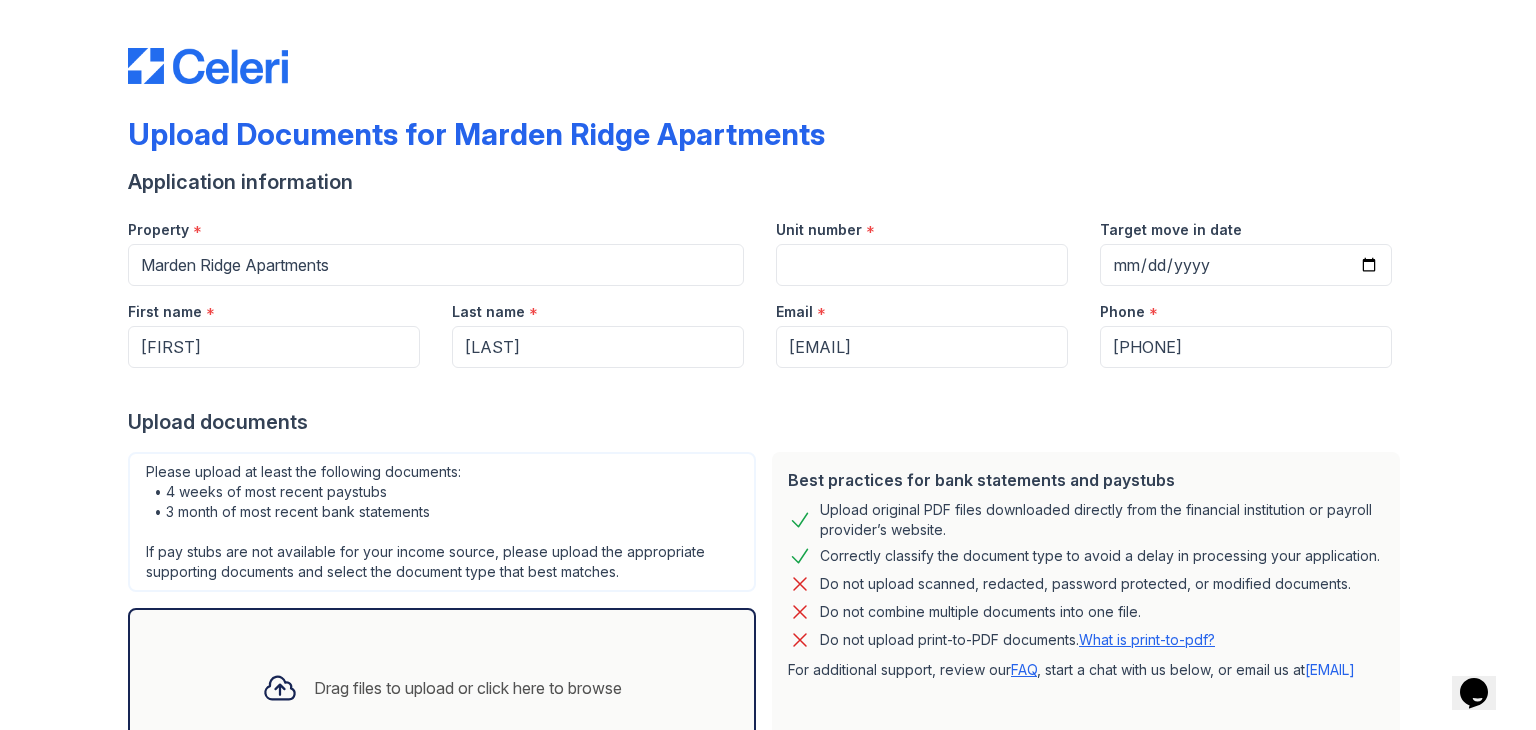 click on "Upload documents" at bounding box center [768, 422] 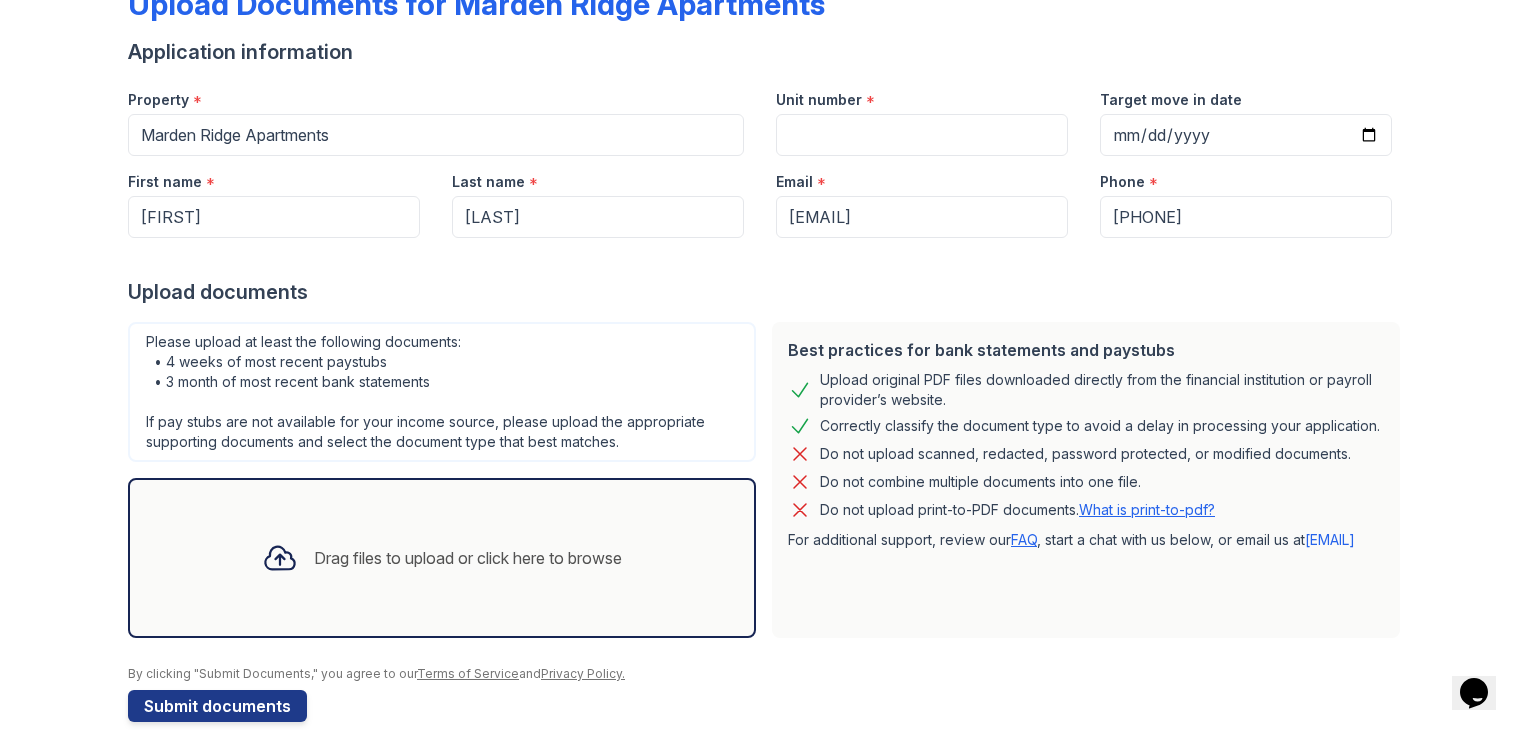 scroll, scrollTop: 160, scrollLeft: 0, axis: vertical 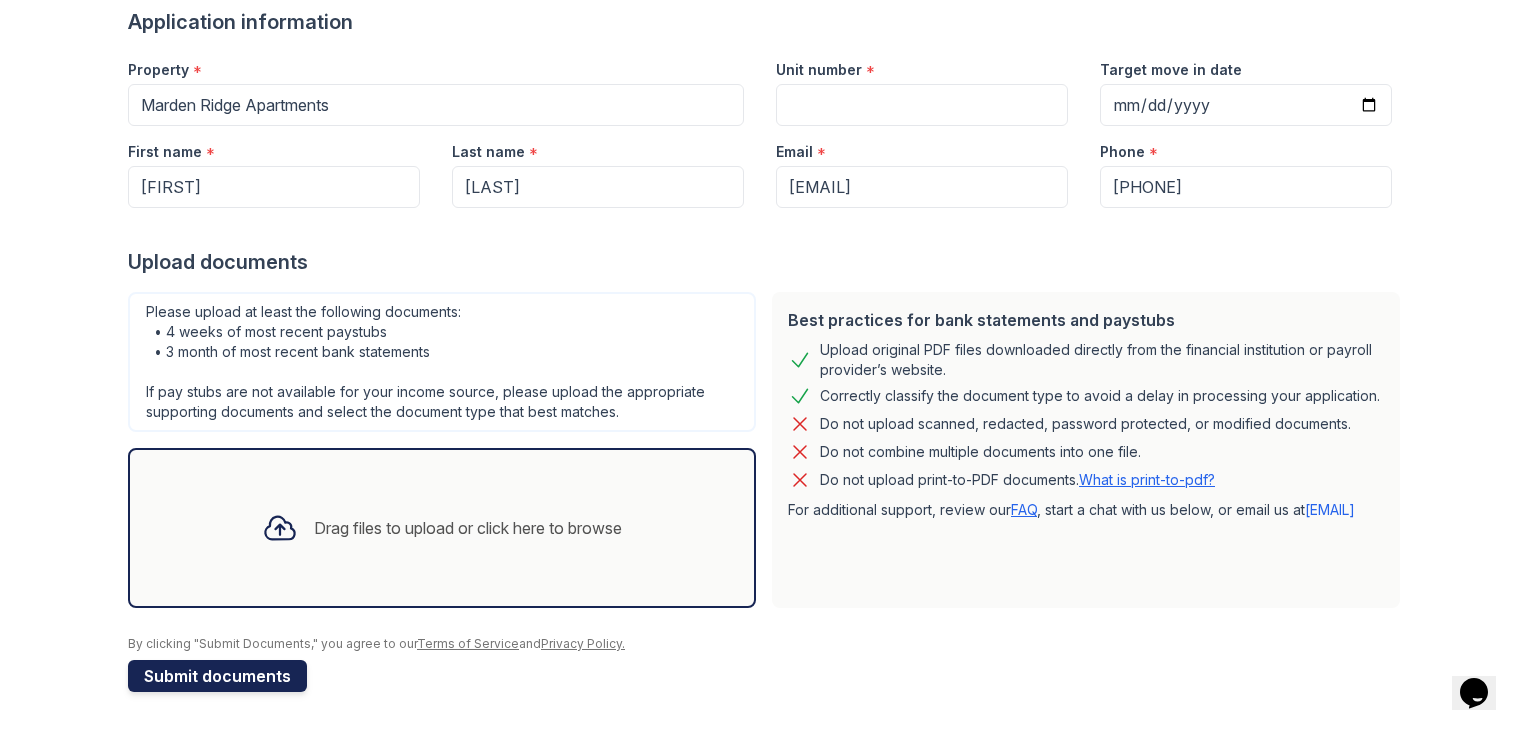 click on "Submit documents" at bounding box center (217, 676) 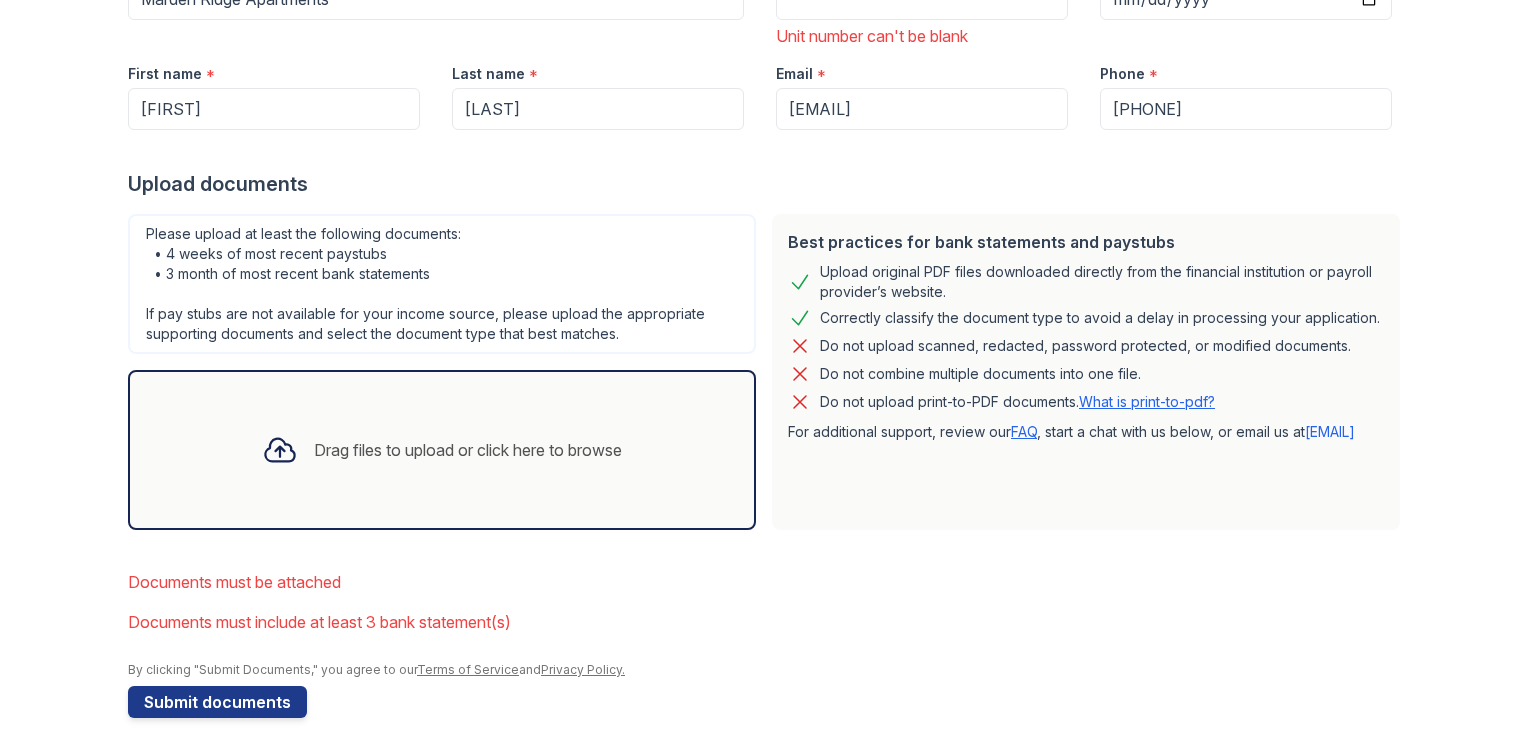 scroll, scrollTop: 348, scrollLeft: 0, axis: vertical 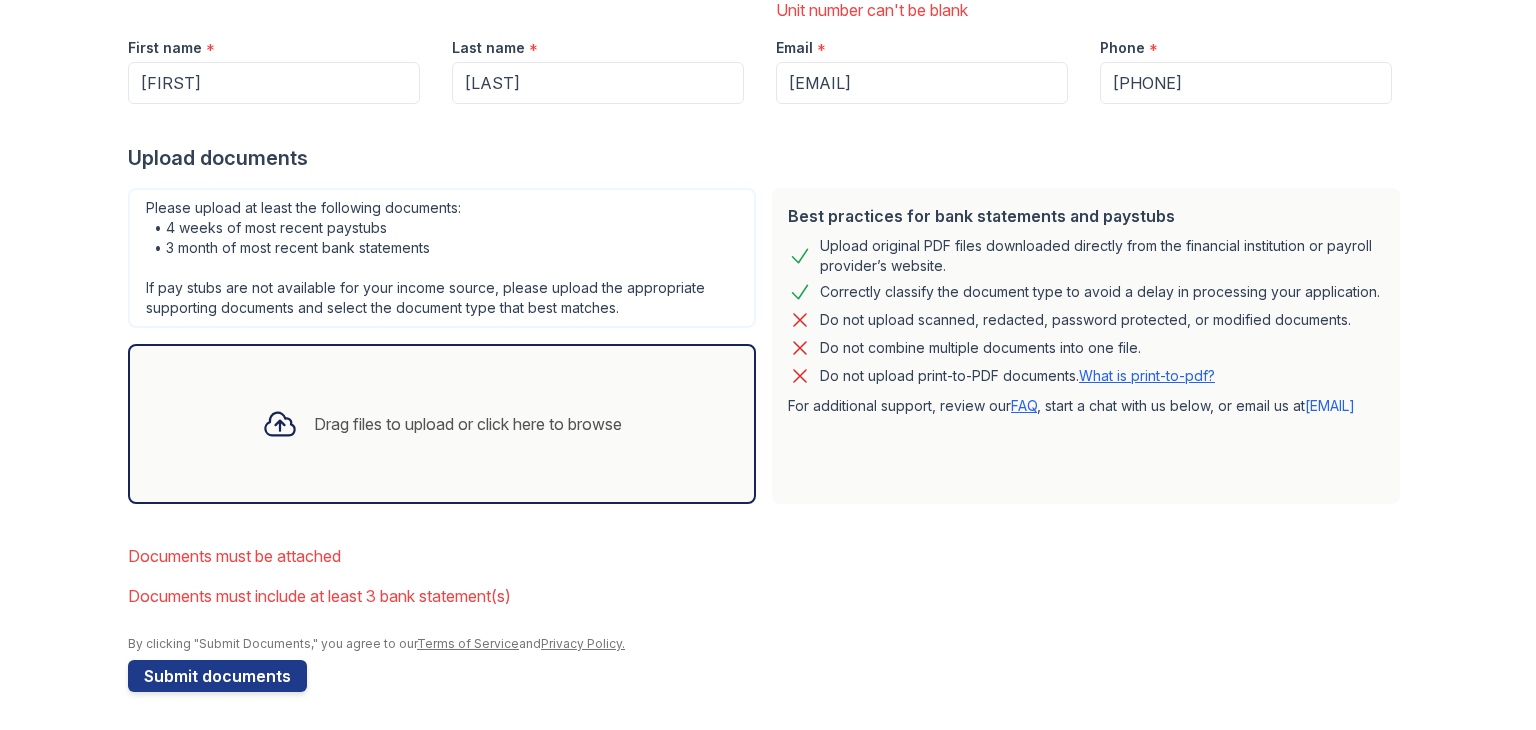click on "Drag files to upload or click here to browse" at bounding box center [468, 424] 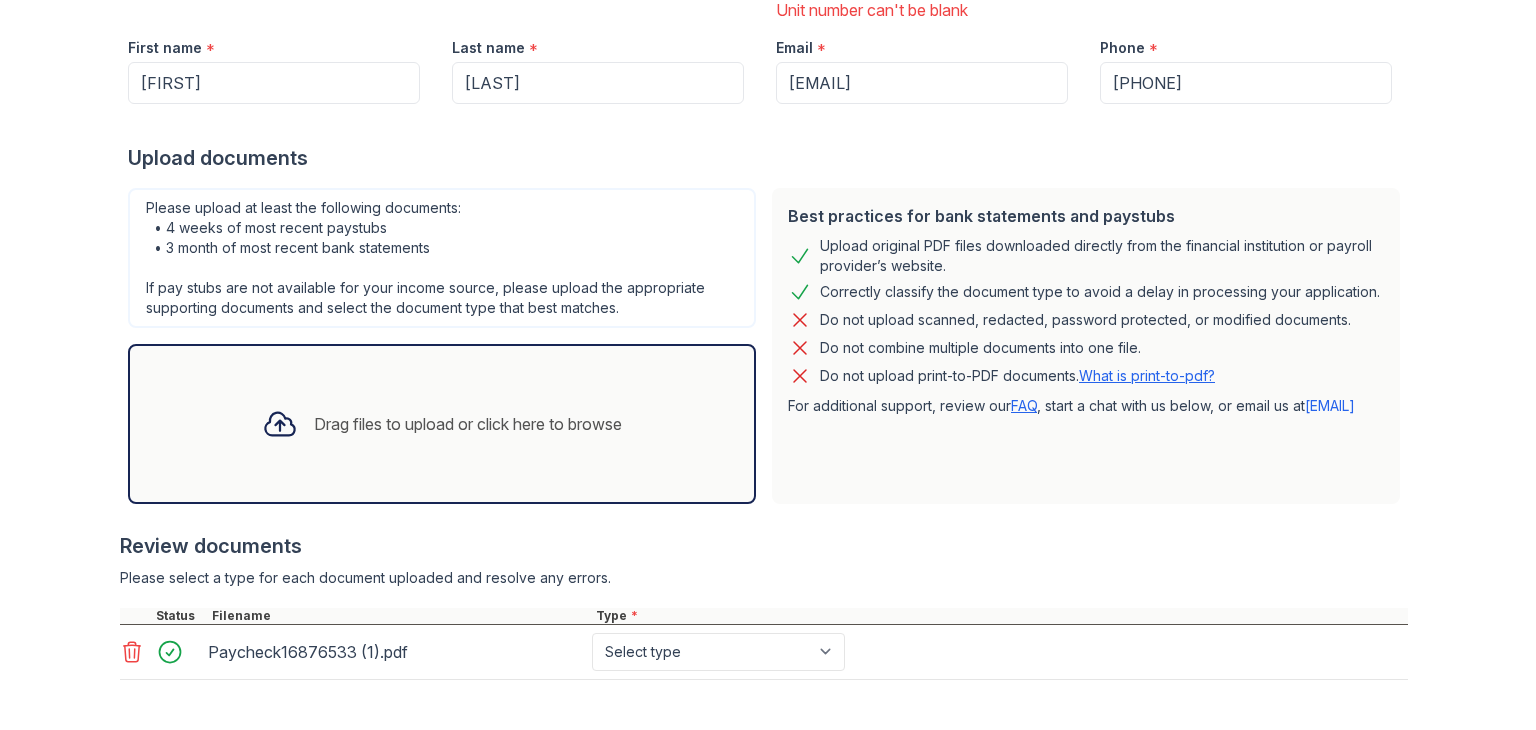 click on "Drag files to upload or click here to browse" at bounding box center [442, 424] 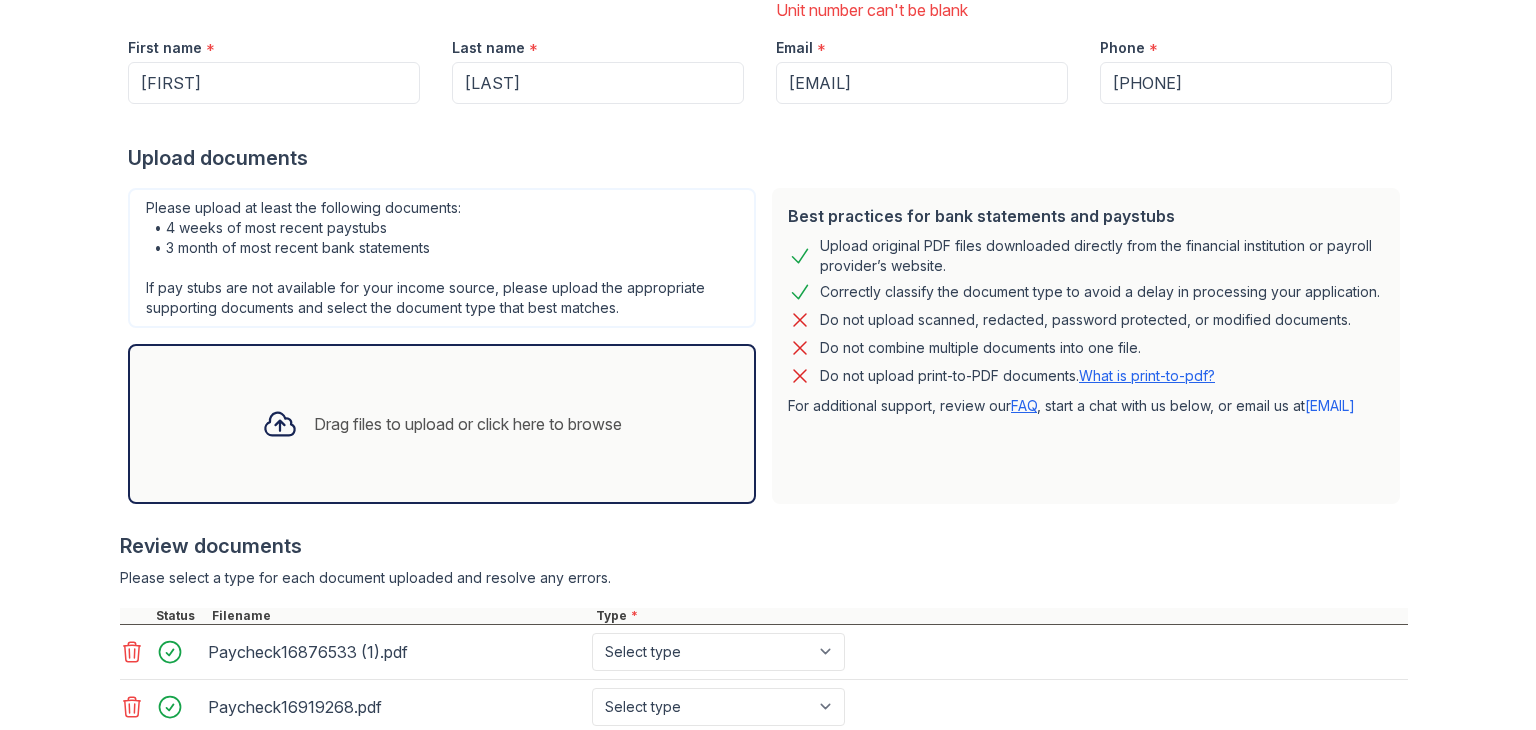 click on "Drag files to upload or click here to browse" at bounding box center (468, 424) 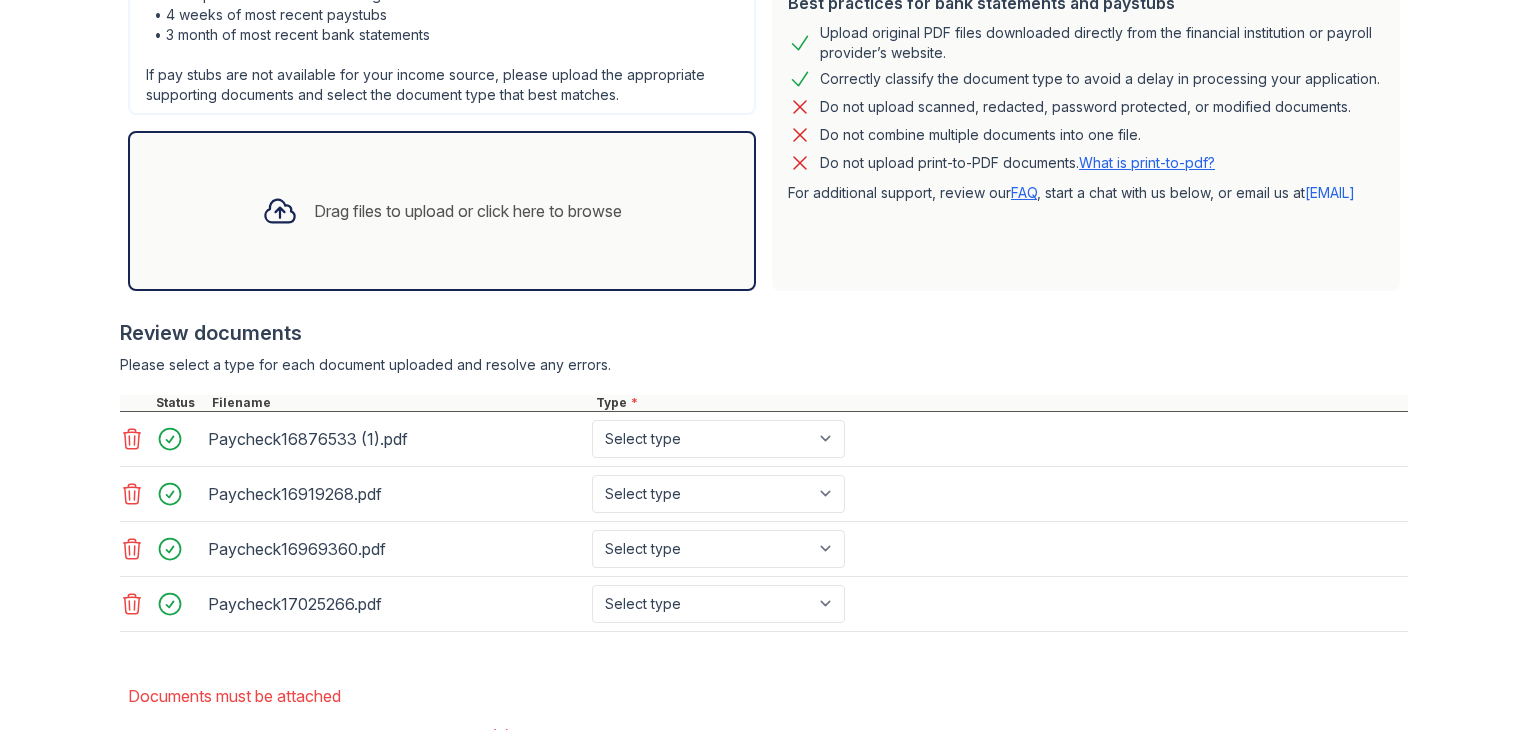 scroll, scrollTop: 588, scrollLeft: 0, axis: vertical 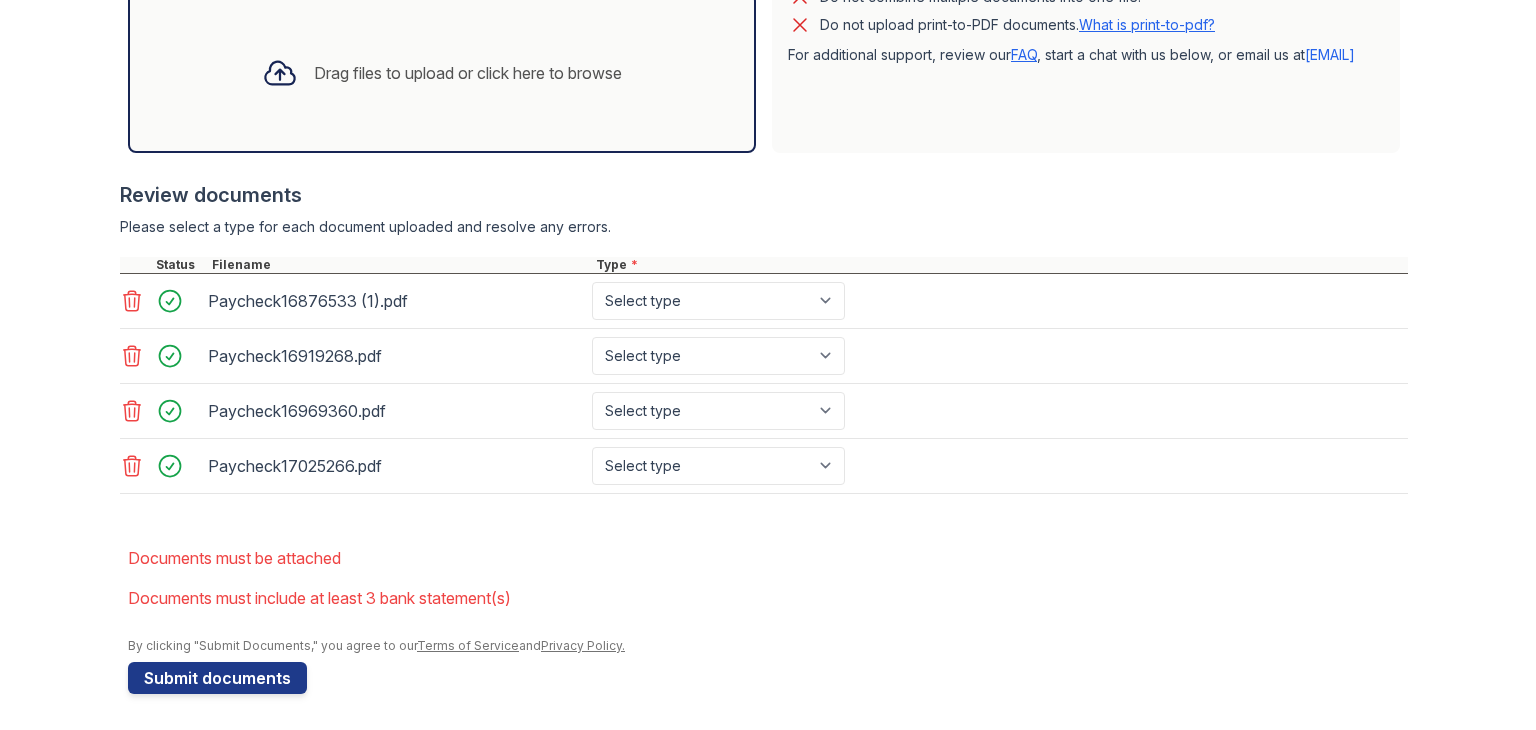 click on "Drag files to upload or click here to browse" at bounding box center [442, 73] 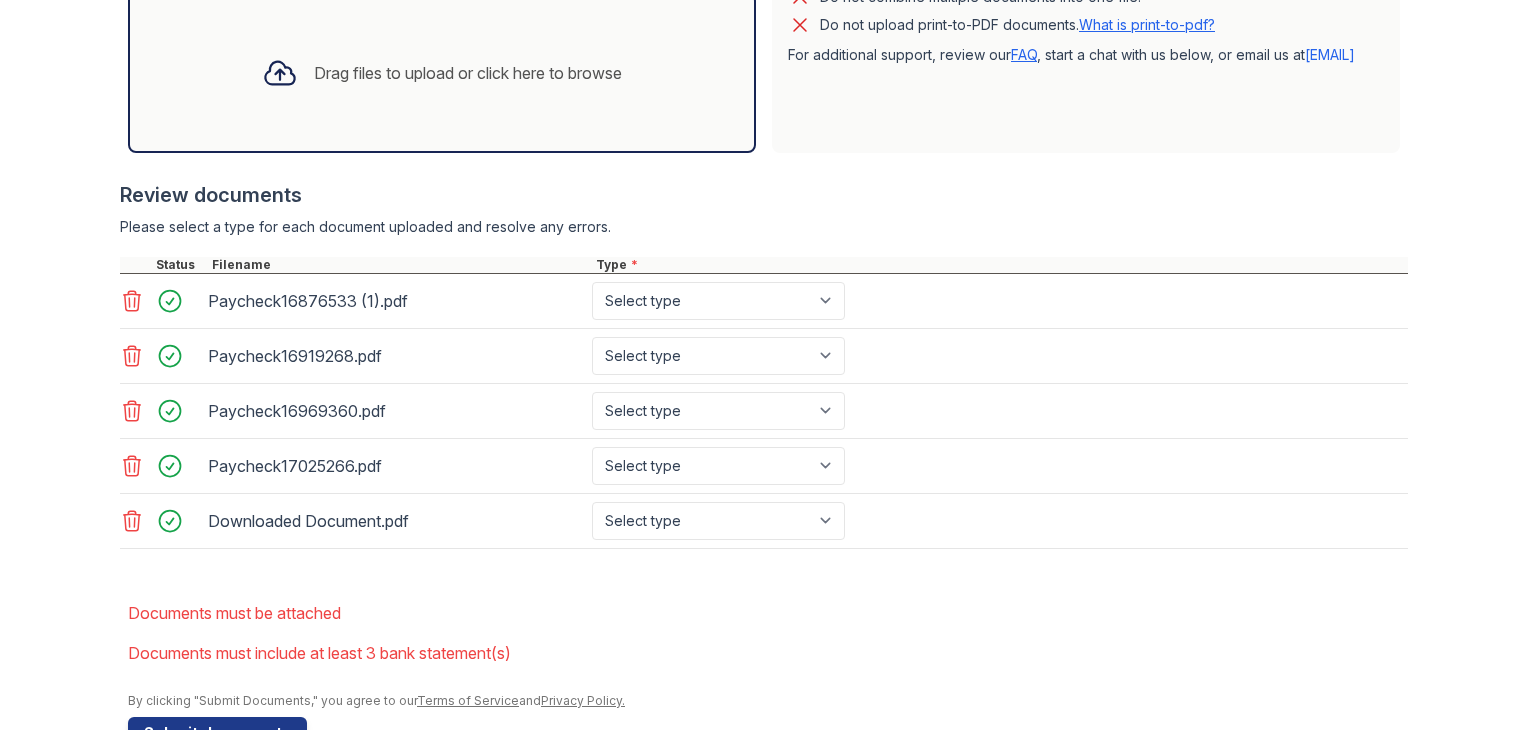 click on "Drag files to upload or click here to browse" at bounding box center (468, 73) 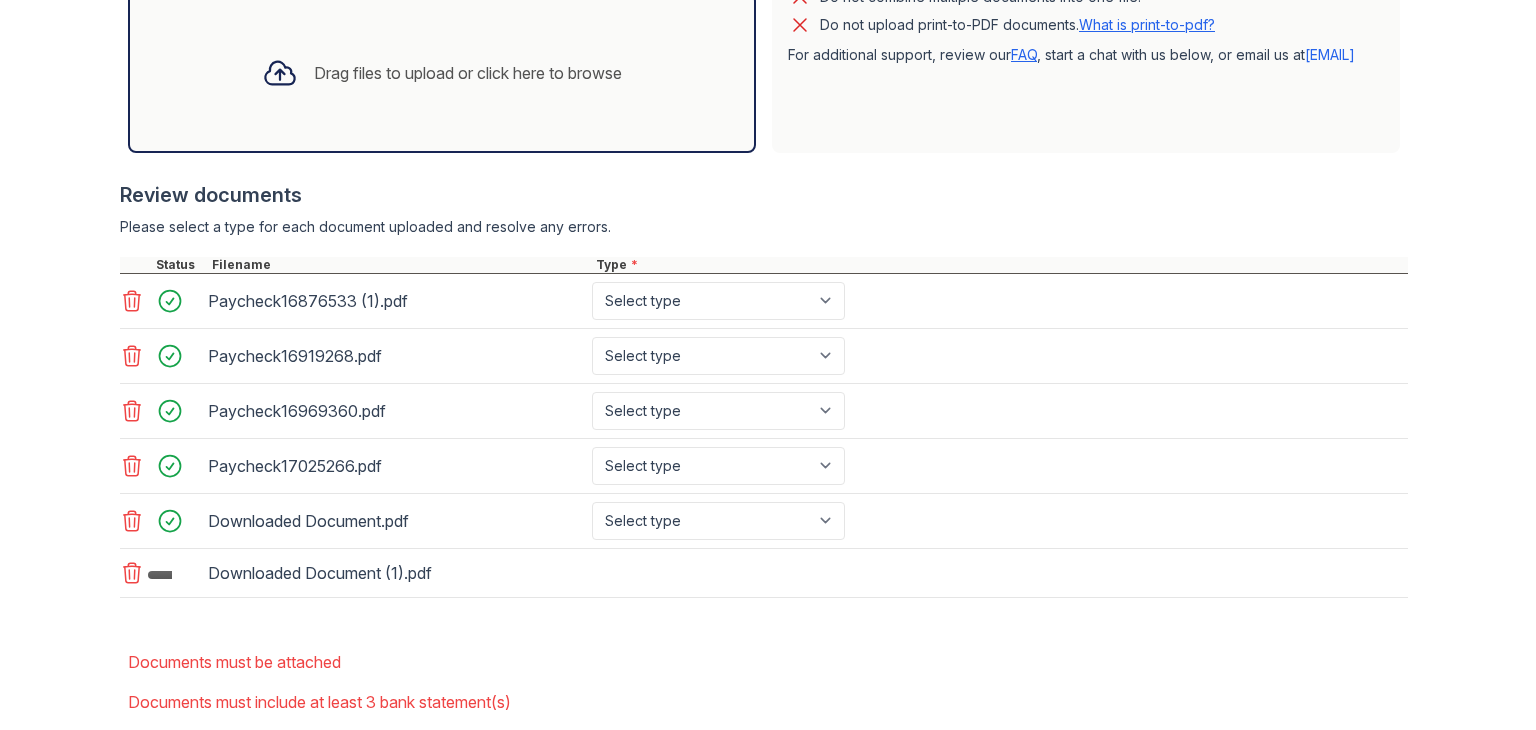 click on "Drag files to upload or click here to browse" at bounding box center [468, 73] 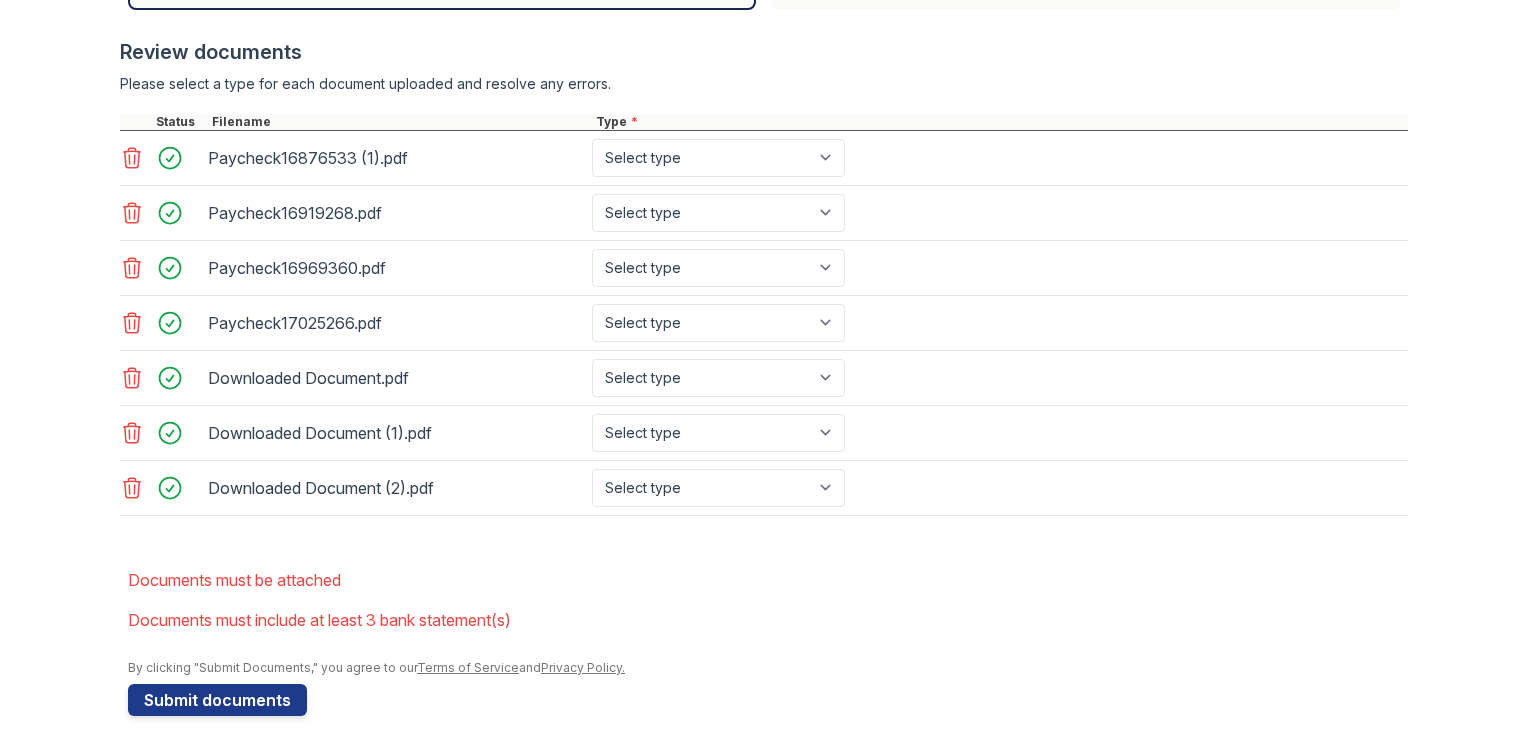 scroll, scrollTop: 859, scrollLeft: 0, axis: vertical 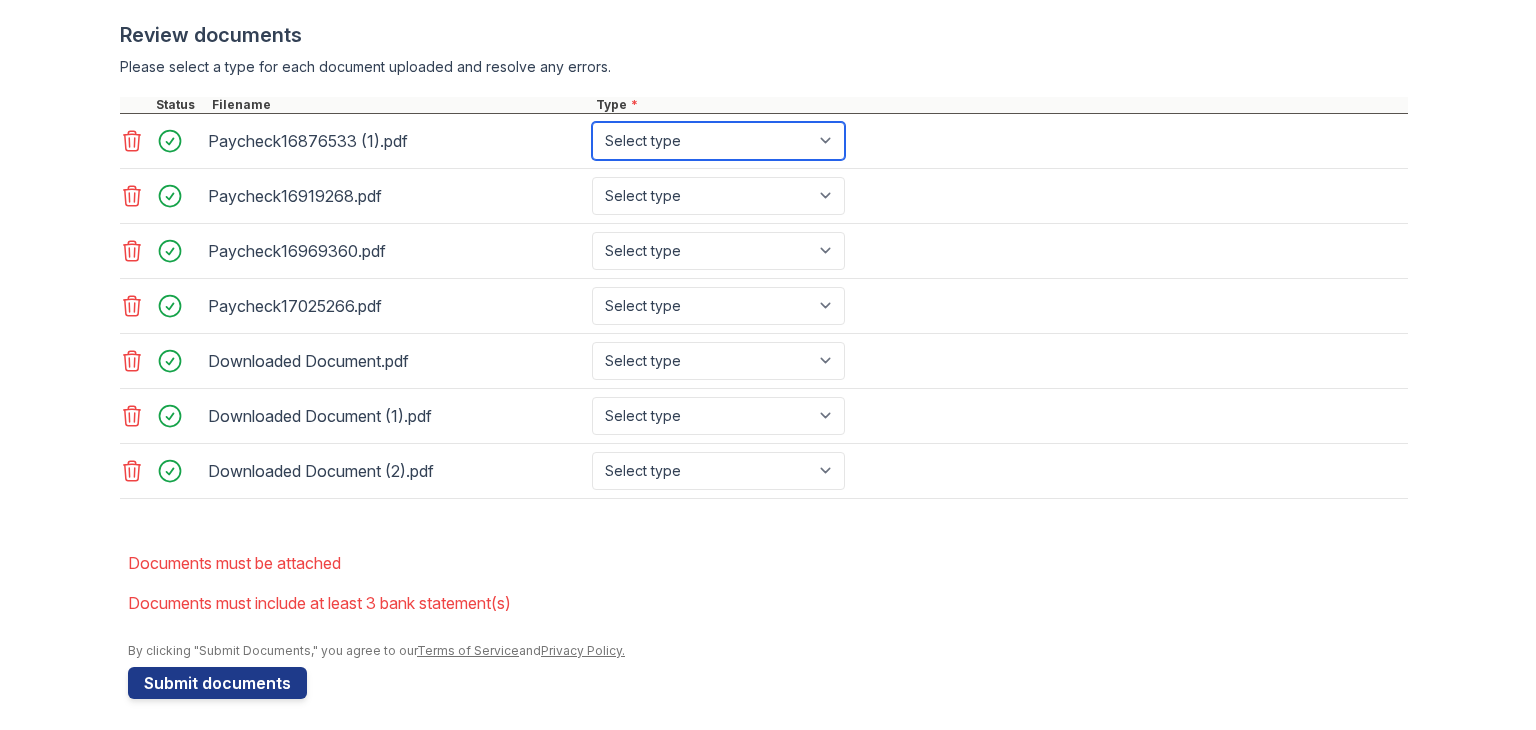click on "Select type
Paystub
Bank Statement
Offer Letter
Tax Documents
Benefit Award Letter
Investment Account Statement
Other" at bounding box center (718, 141) 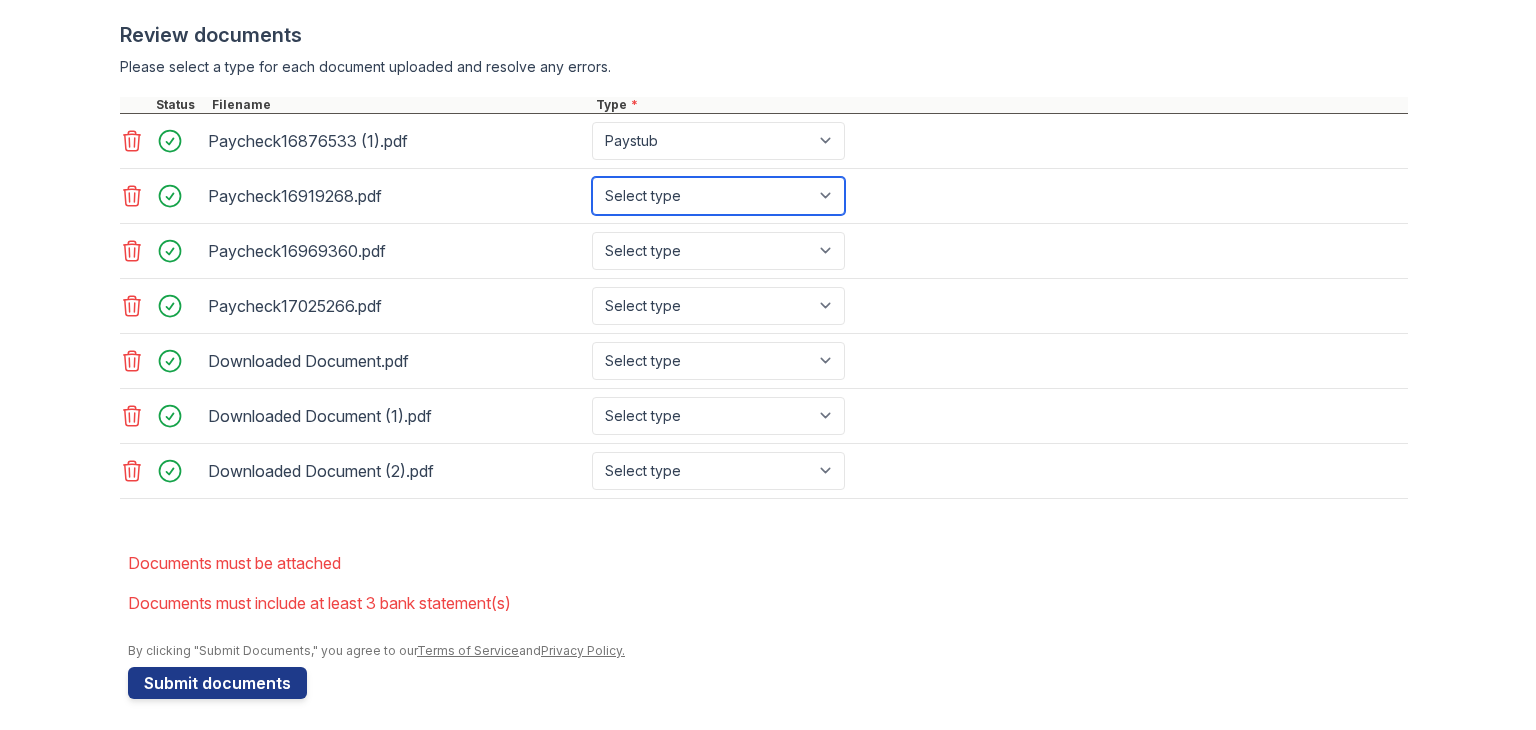 click on "Select type
Paystub
Bank Statement
Offer Letter
Tax Documents
Benefit Award Letter
Investment Account Statement
Other" at bounding box center [718, 196] 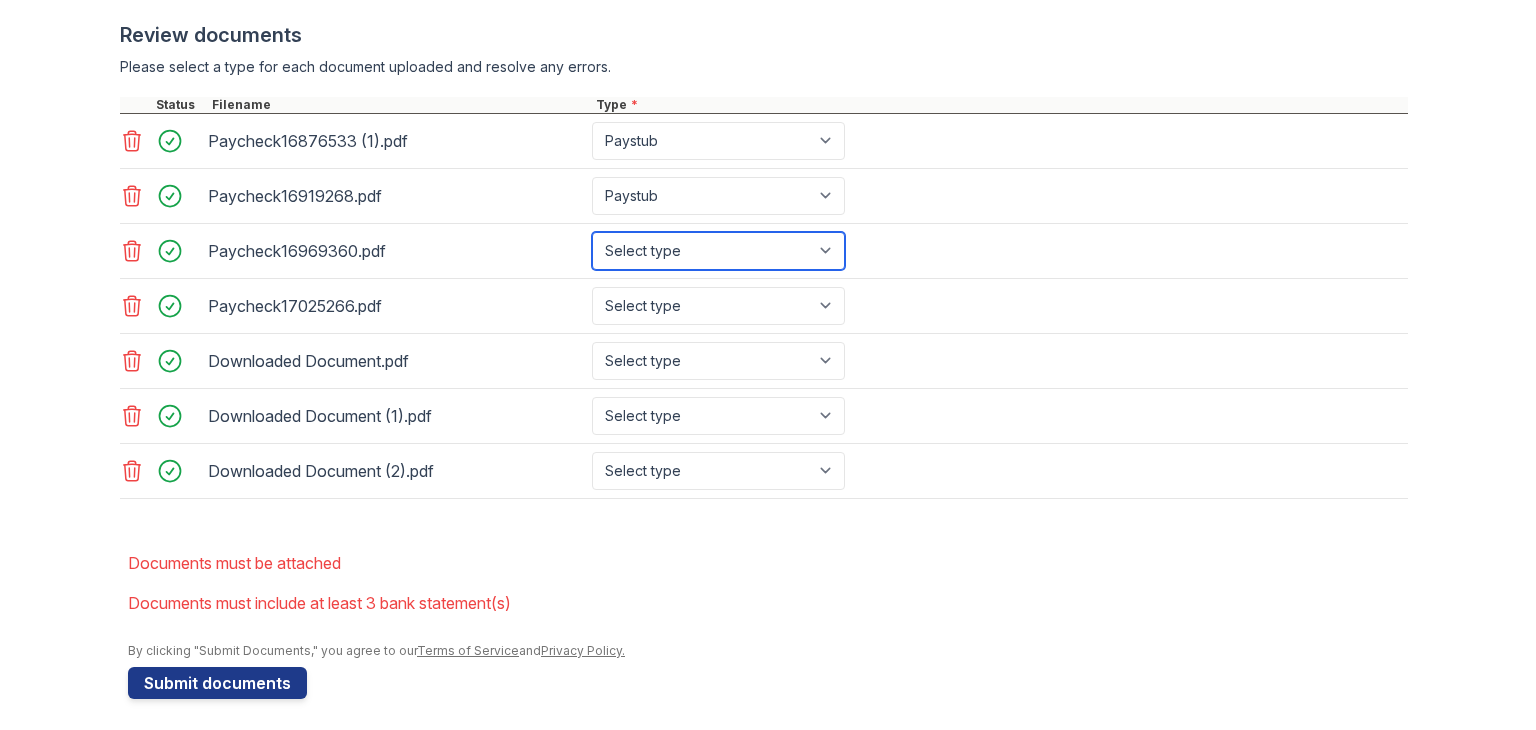click on "Select type
Paystub
Bank Statement
Offer Letter
Tax Documents
Benefit Award Letter
Investment Account Statement
Other" at bounding box center [718, 251] 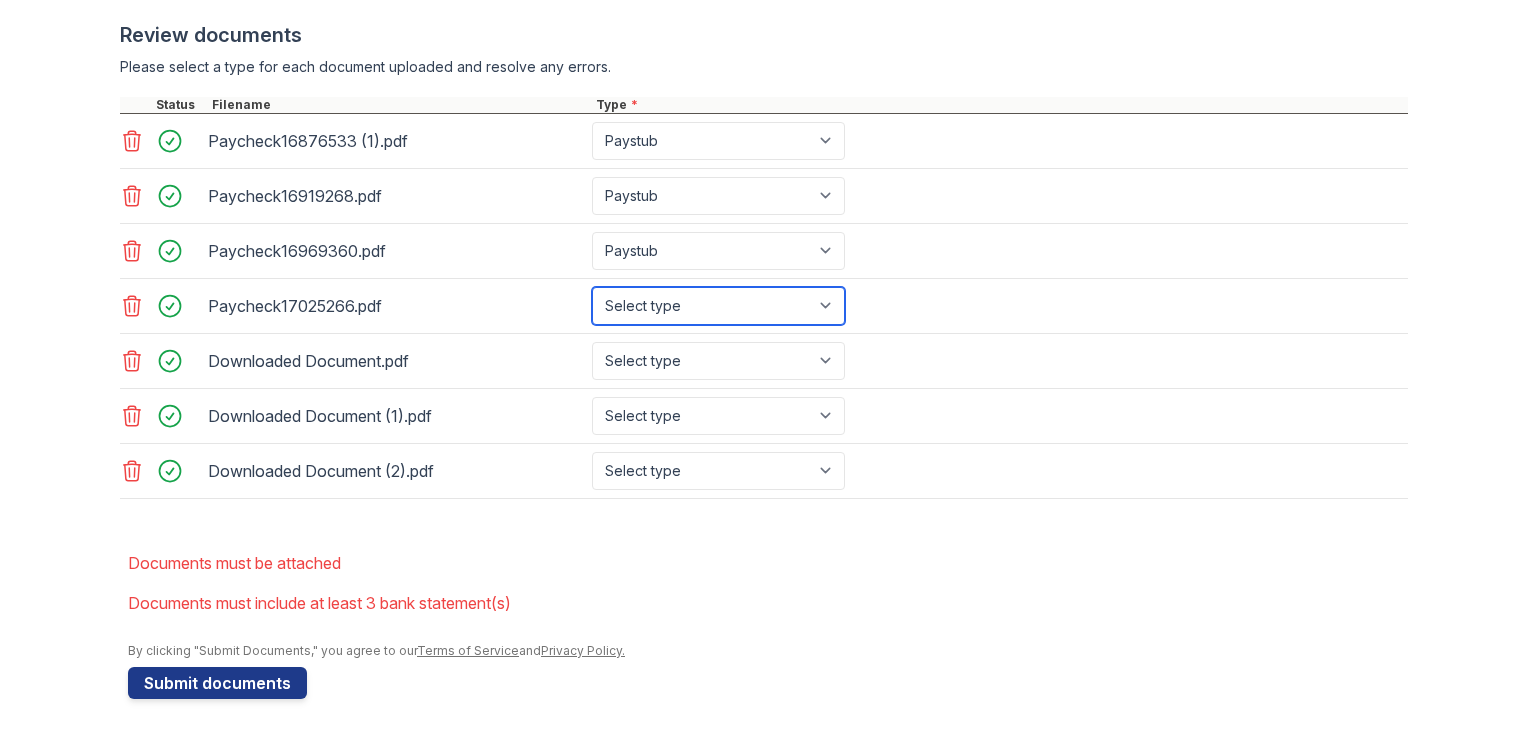 click on "Select type
Paystub
Bank Statement
Offer Letter
Tax Documents
Benefit Award Letter
Investment Account Statement
Other" at bounding box center [718, 306] 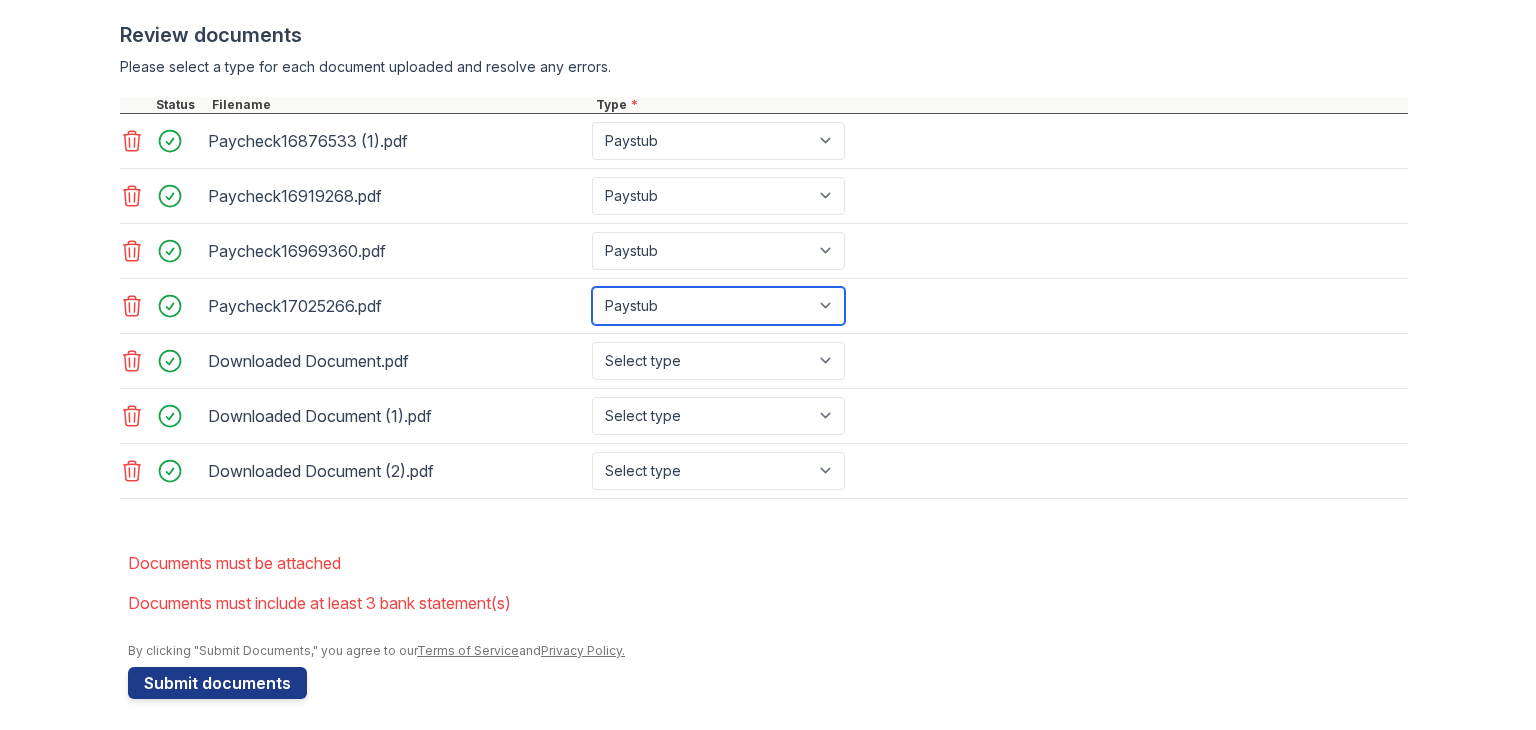 click on "Select type
Paystub
Bank Statement
Offer Letter
Tax Documents
Benefit Award Letter
Investment Account Statement
Other" at bounding box center (718, 306) 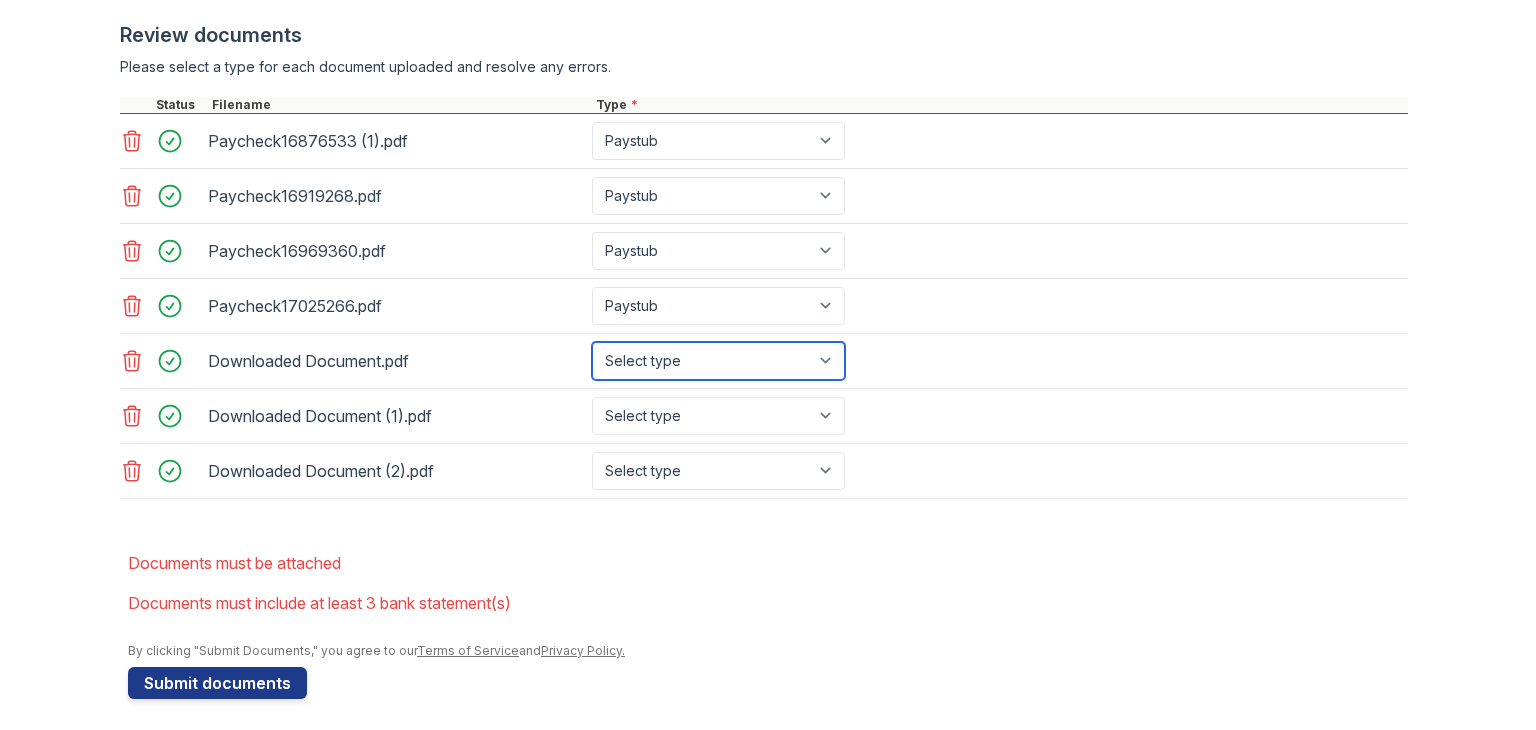 click on "Select type
Paystub
Bank Statement
Offer Letter
Tax Documents
Benefit Award Letter
Investment Account Statement
Other" at bounding box center [718, 361] 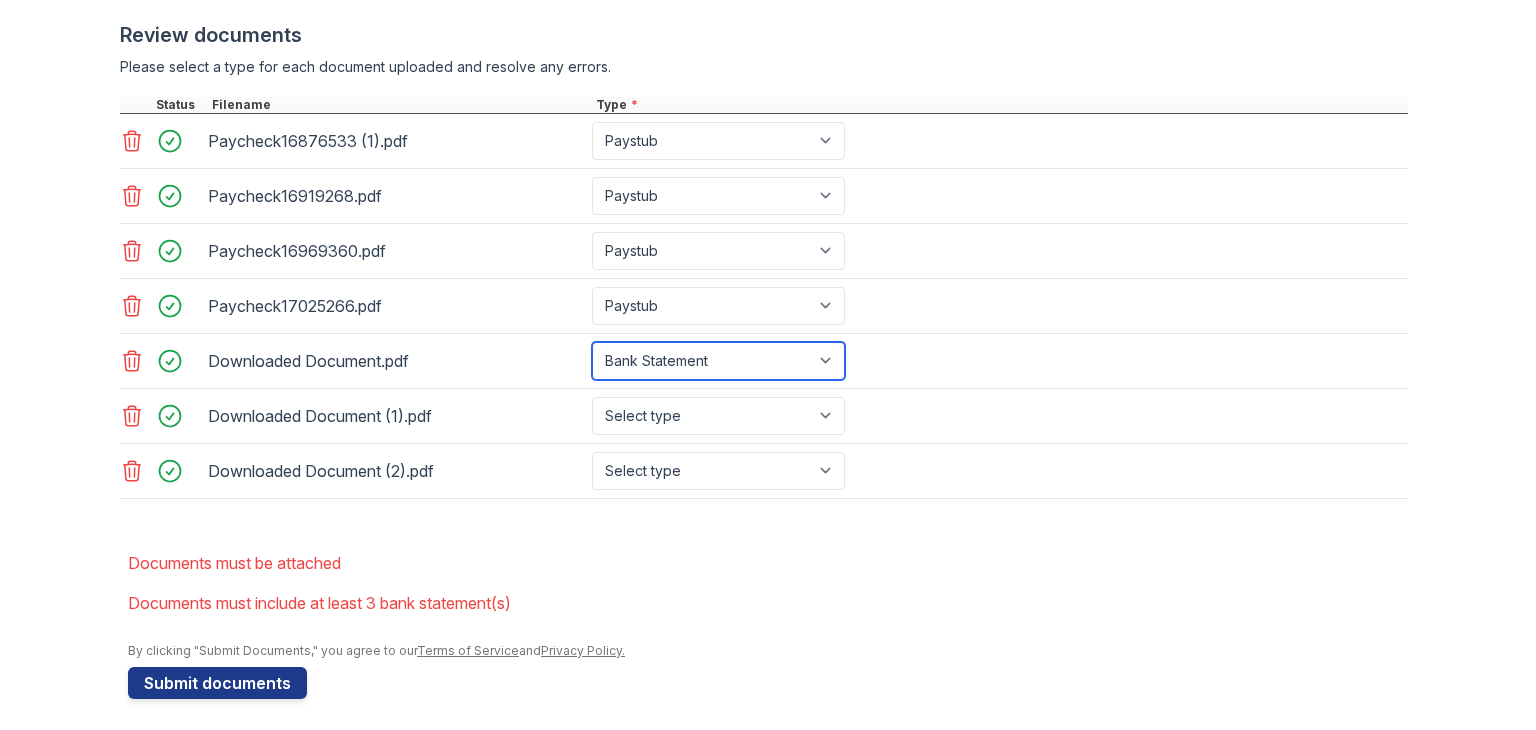 click on "Select type
Paystub
Bank Statement
Offer Letter
Tax Documents
Benefit Award Letter
Investment Account Statement
Other" at bounding box center [718, 361] 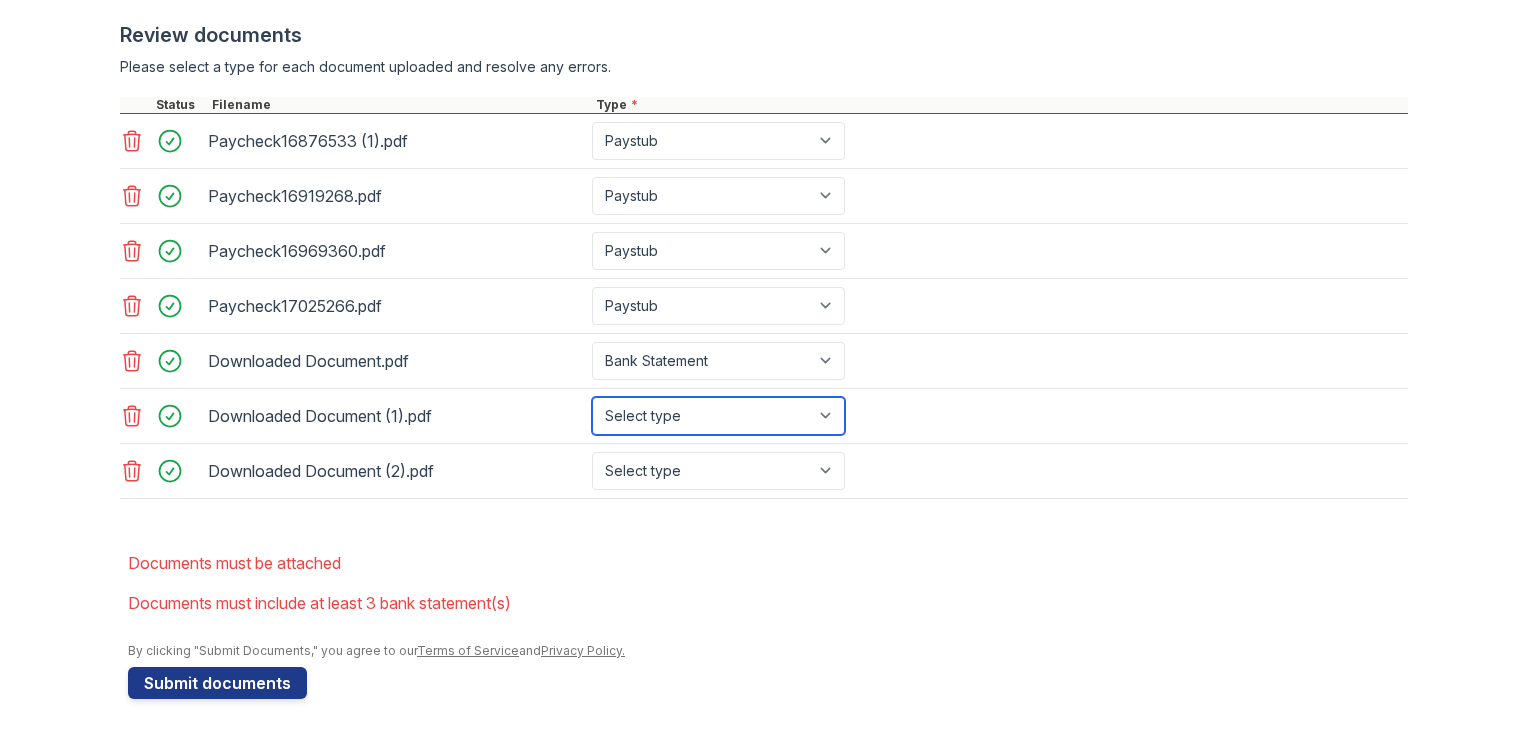 click on "Select type
Paystub
Bank Statement
Offer Letter
Tax Documents
Benefit Award Letter
Investment Account Statement
Other" at bounding box center [718, 416] 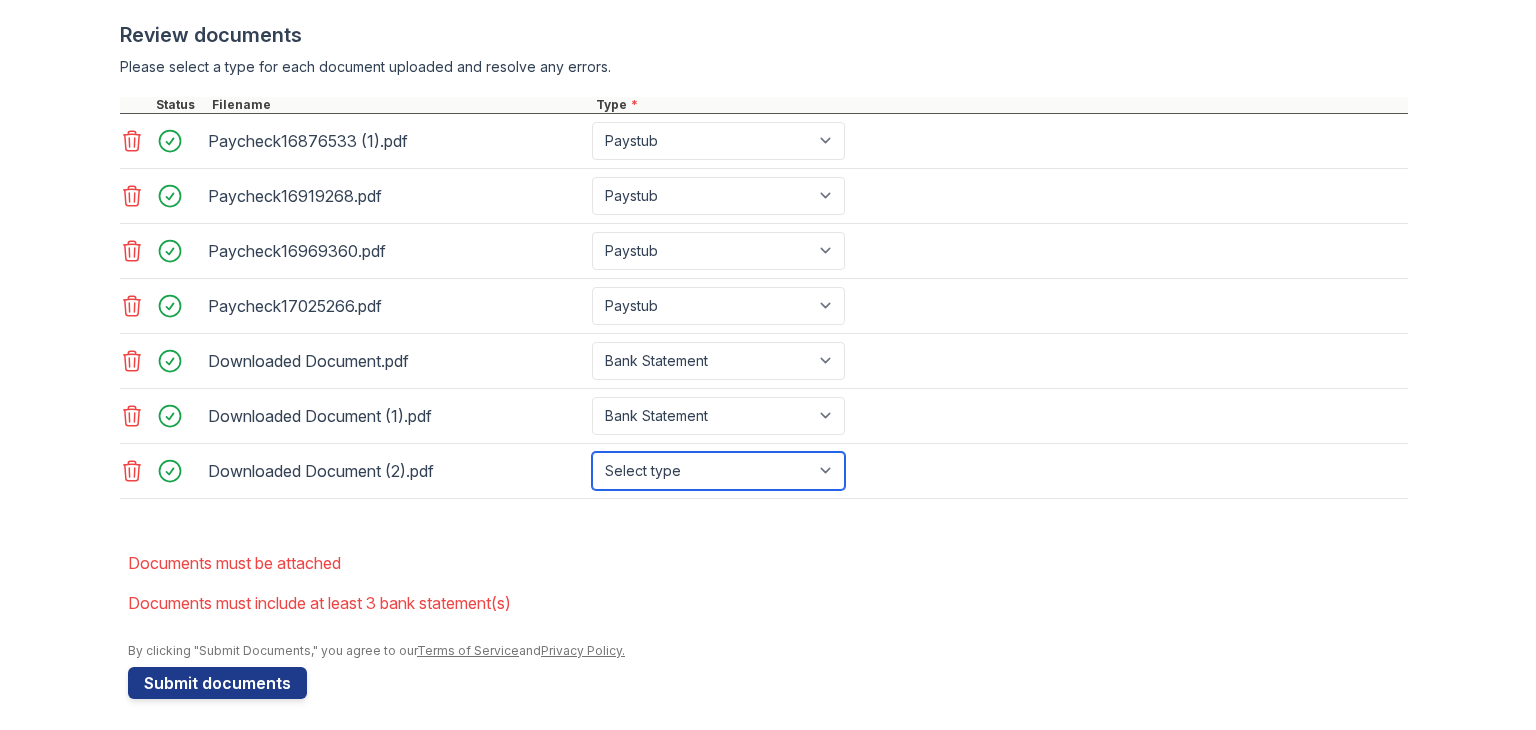 click on "Select type
Paystub
Bank Statement
Offer Letter
Tax Documents
Benefit Award Letter
Investment Account Statement
Other" at bounding box center (718, 471) 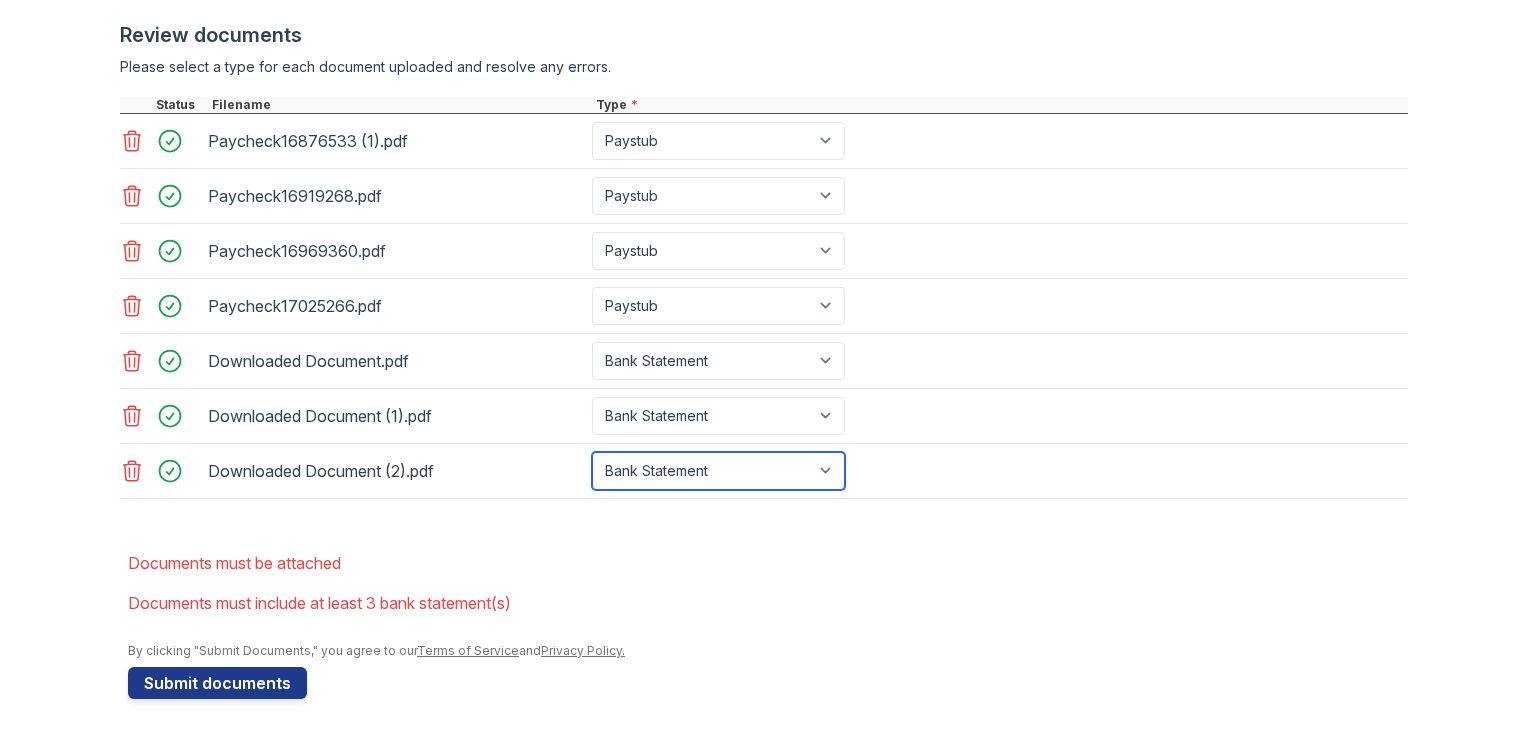 click on "Select type
Paystub
Bank Statement
Offer Letter
Tax Documents
Benefit Award Letter
Investment Account Statement
Other" at bounding box center (718, 471) 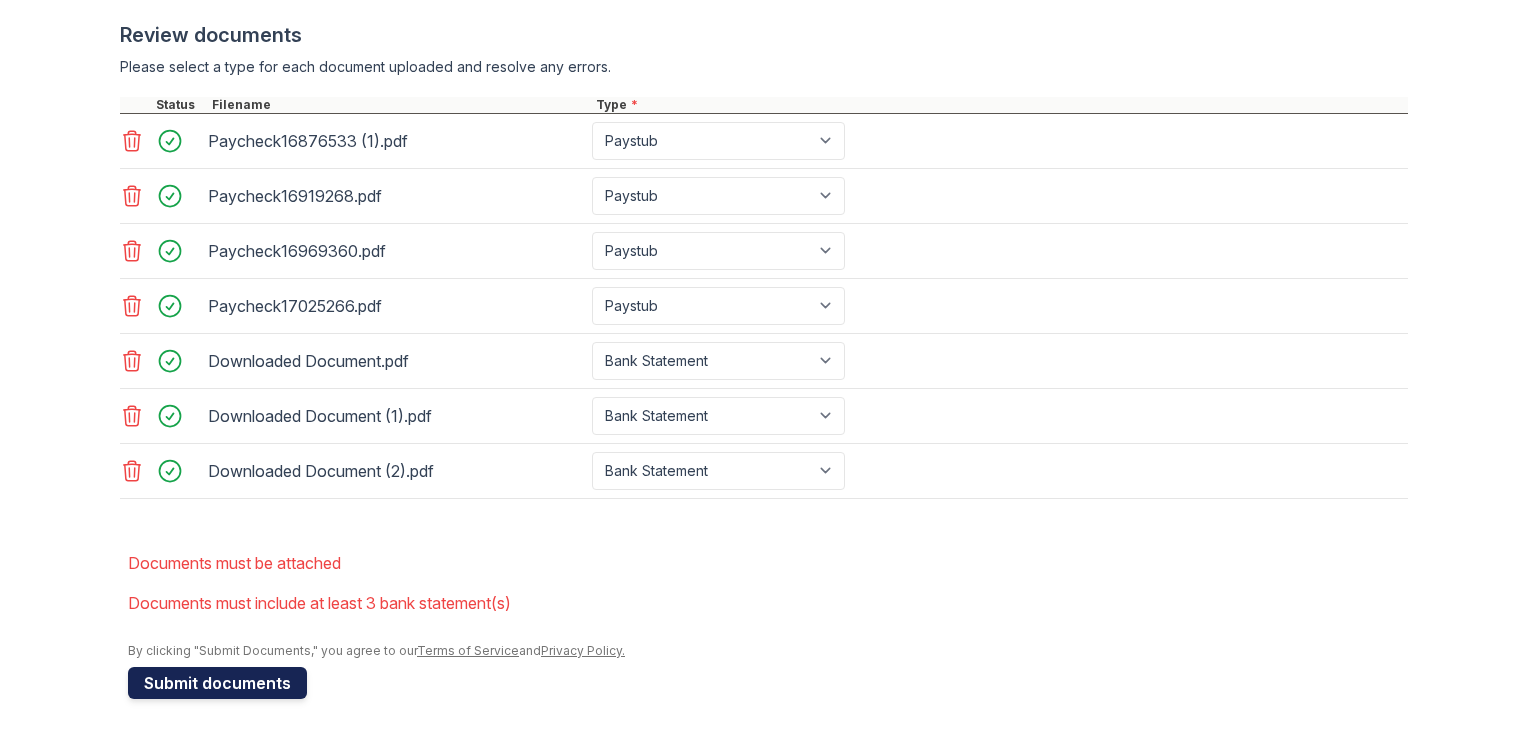 click on "Submit documents" at bounding box center (217, 683) 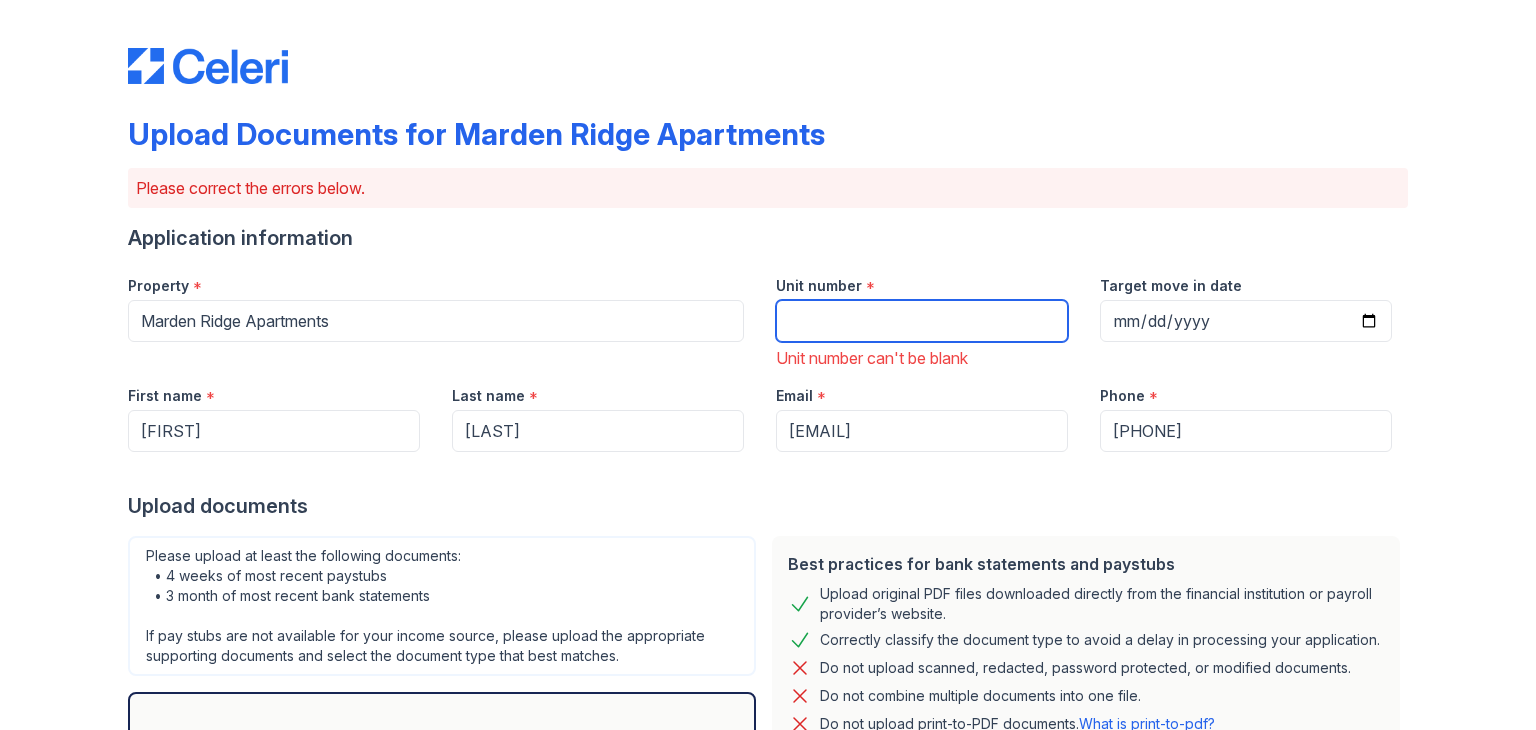 click on "Unit number" at bounding box center (922, 321) 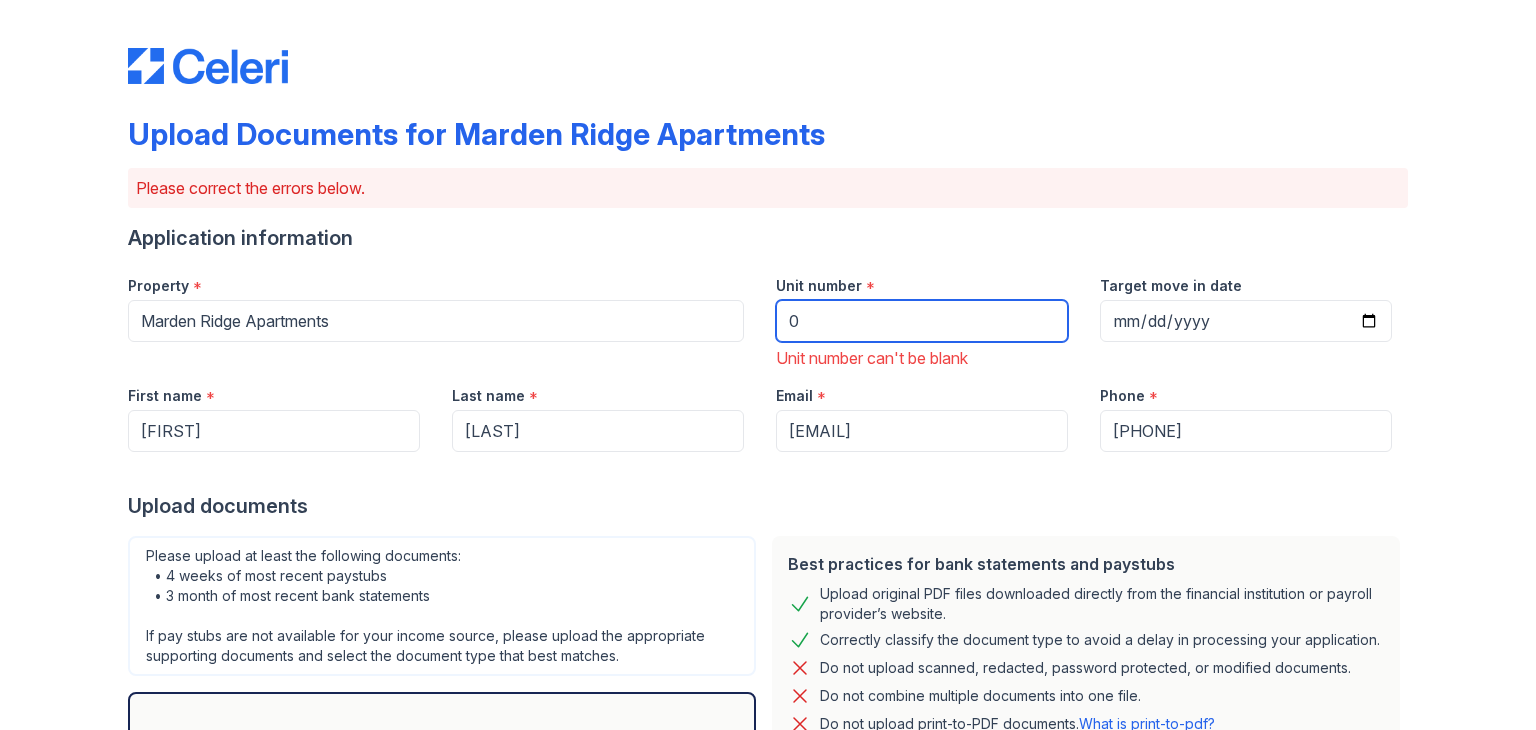 type on "0" 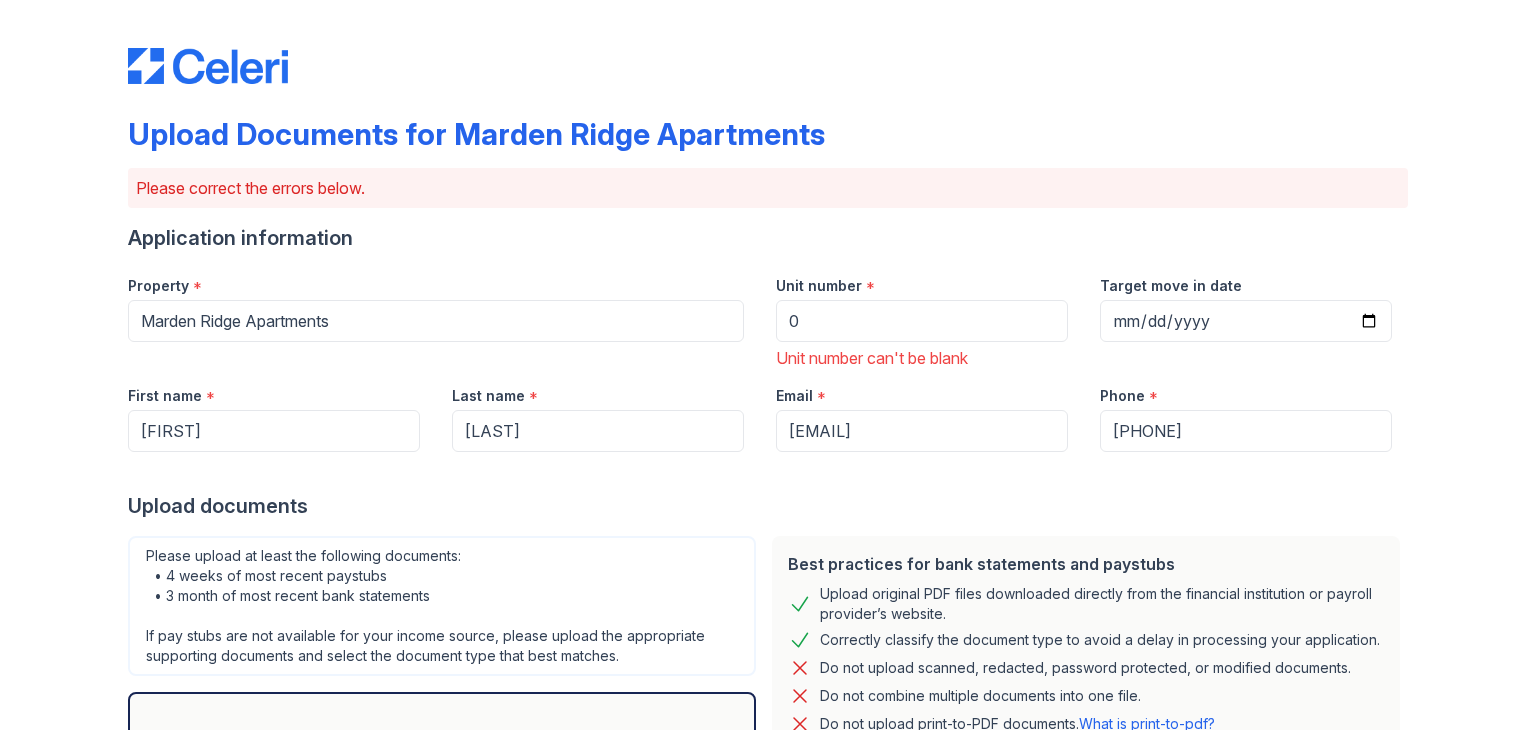 click on "Email
*" at bounding box center [922, 390] 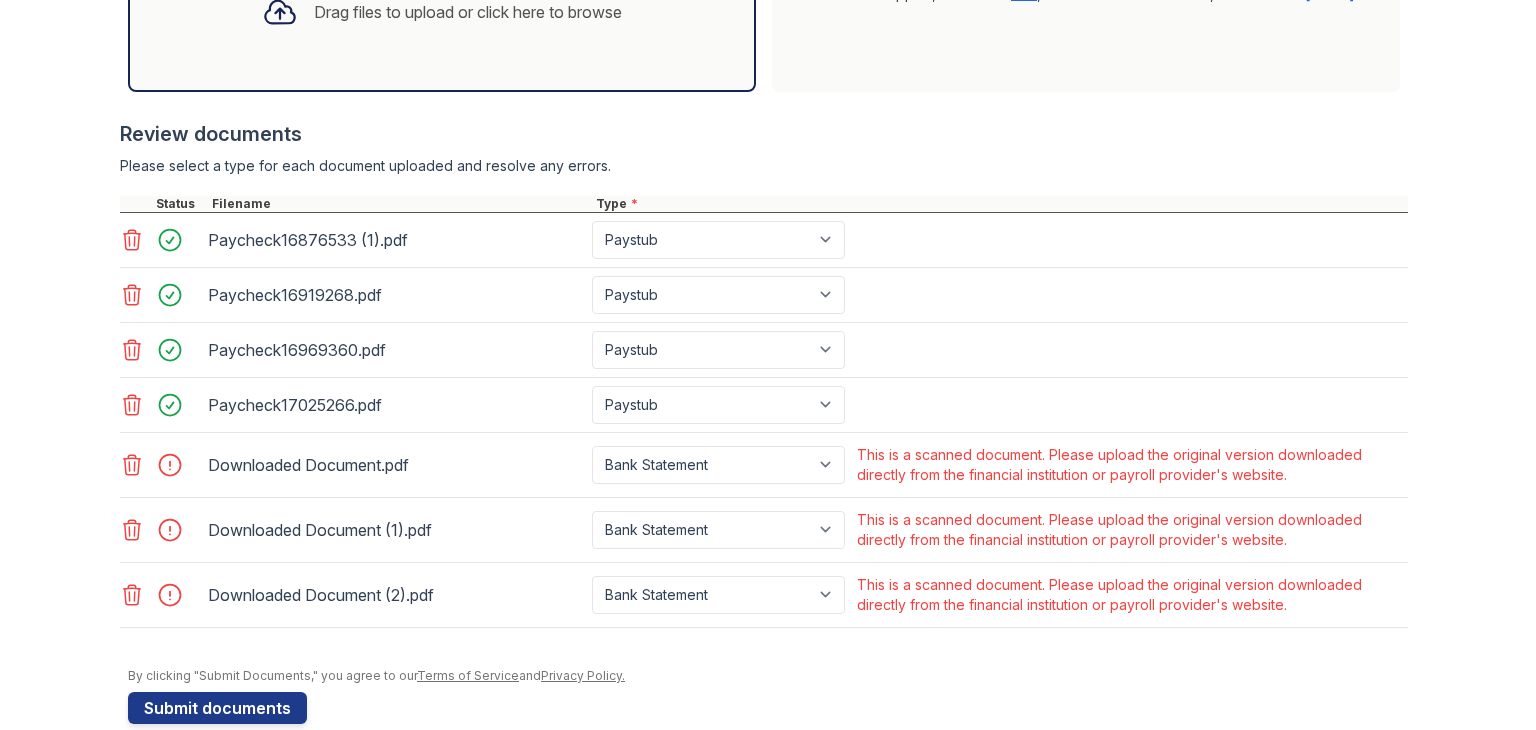 scroll, scrollTop: 789, scrollLeft: 0, axis: vertical 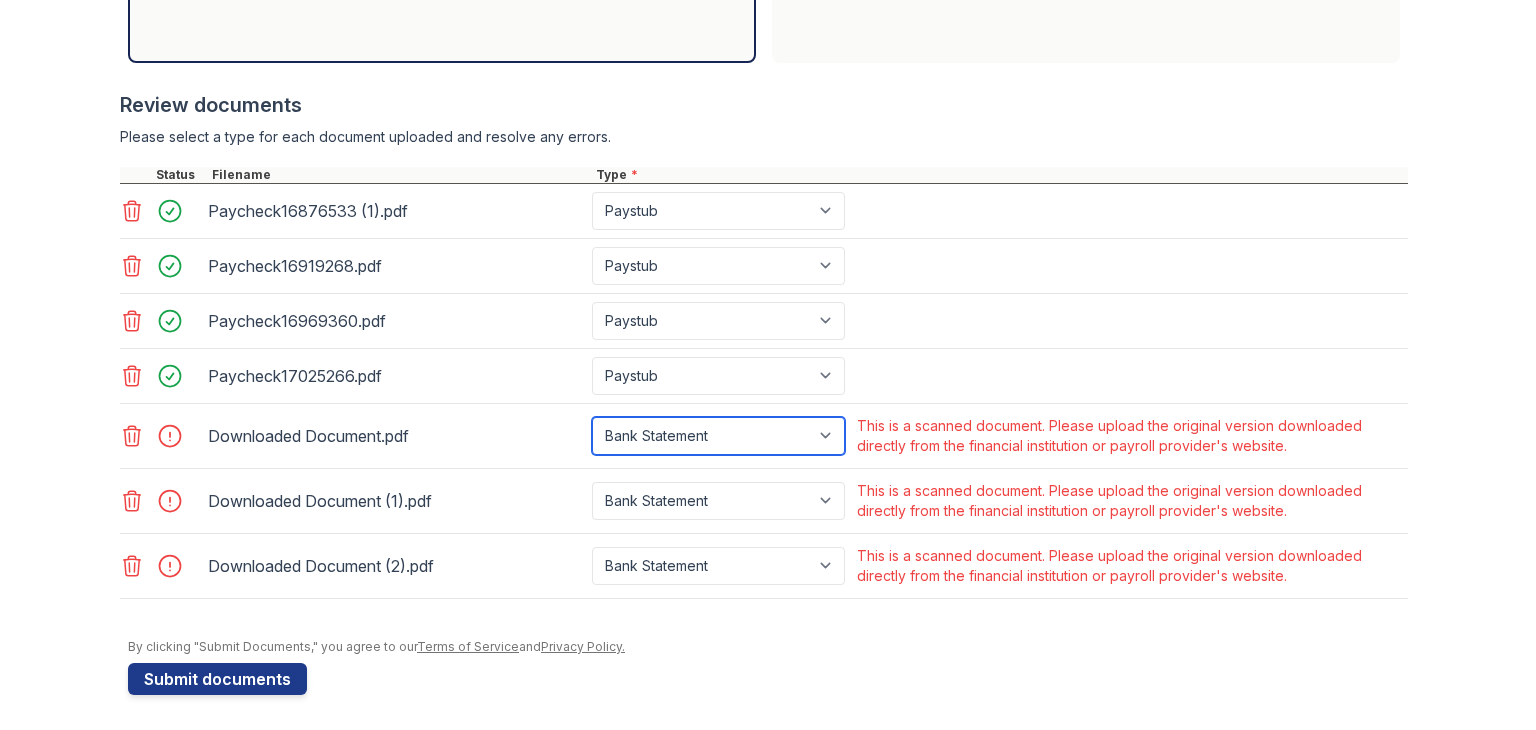 click on "Paystub
Bank Statement
Offer Letter
Tax Documents
Benefit Award Letter
Investment Account Statement
Other" at bounding box center (718, 436) 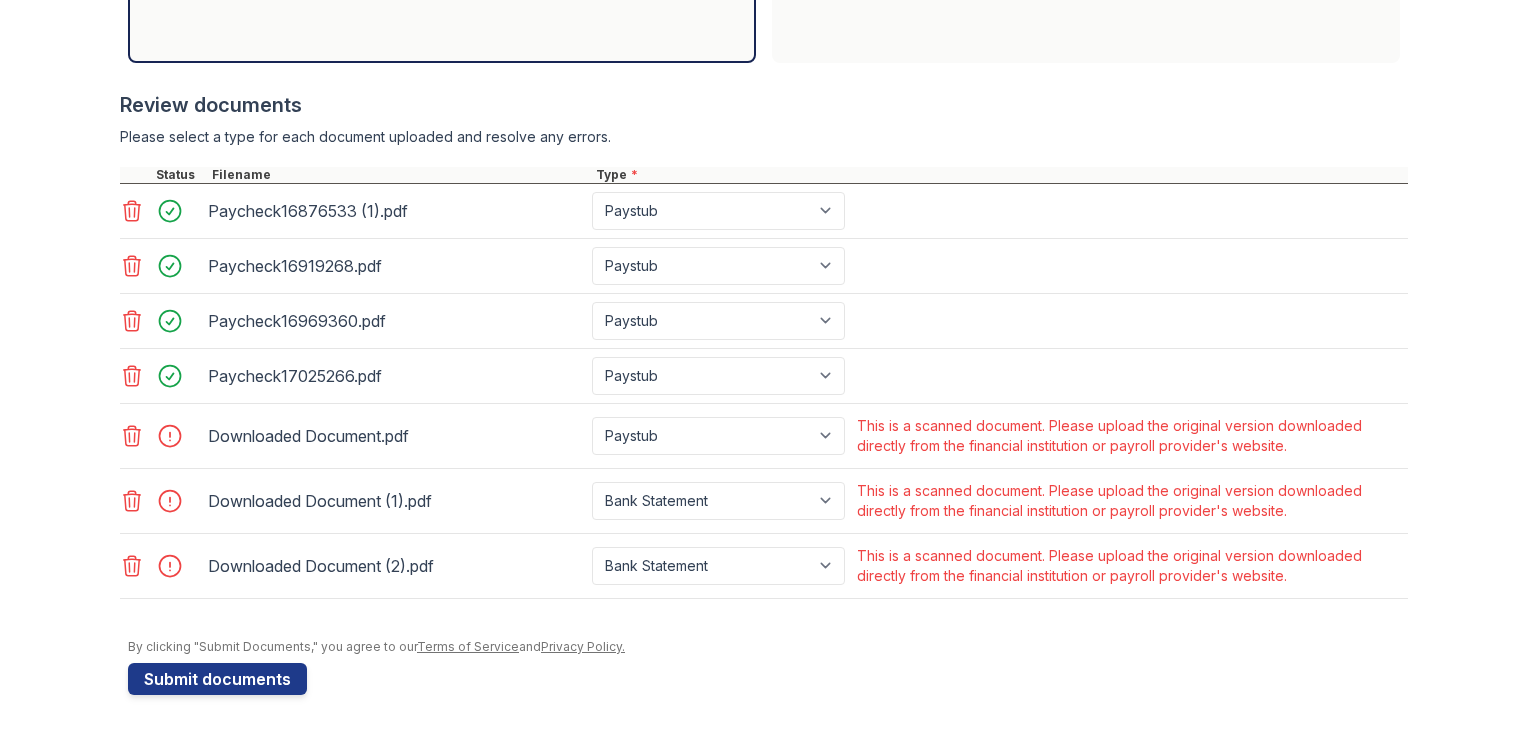 click on "Best practices for bank statements and paystubs
Upload original PDF files downloaded directly from the financial institution or payroll provider’s website.
Correctly classify the document type to avoid a delay in processing your application.
Do not upload scanned, redacted, password protected, or modified documents.
Do not combine multiple documents into one file.
Do not upload print-to-PDF documents.
What is print-to-pdf?
For additional support, review our
FAQ ,
start a chat with us below, or email us at
support@getceleri.com" at bounding box center [1086, -95] 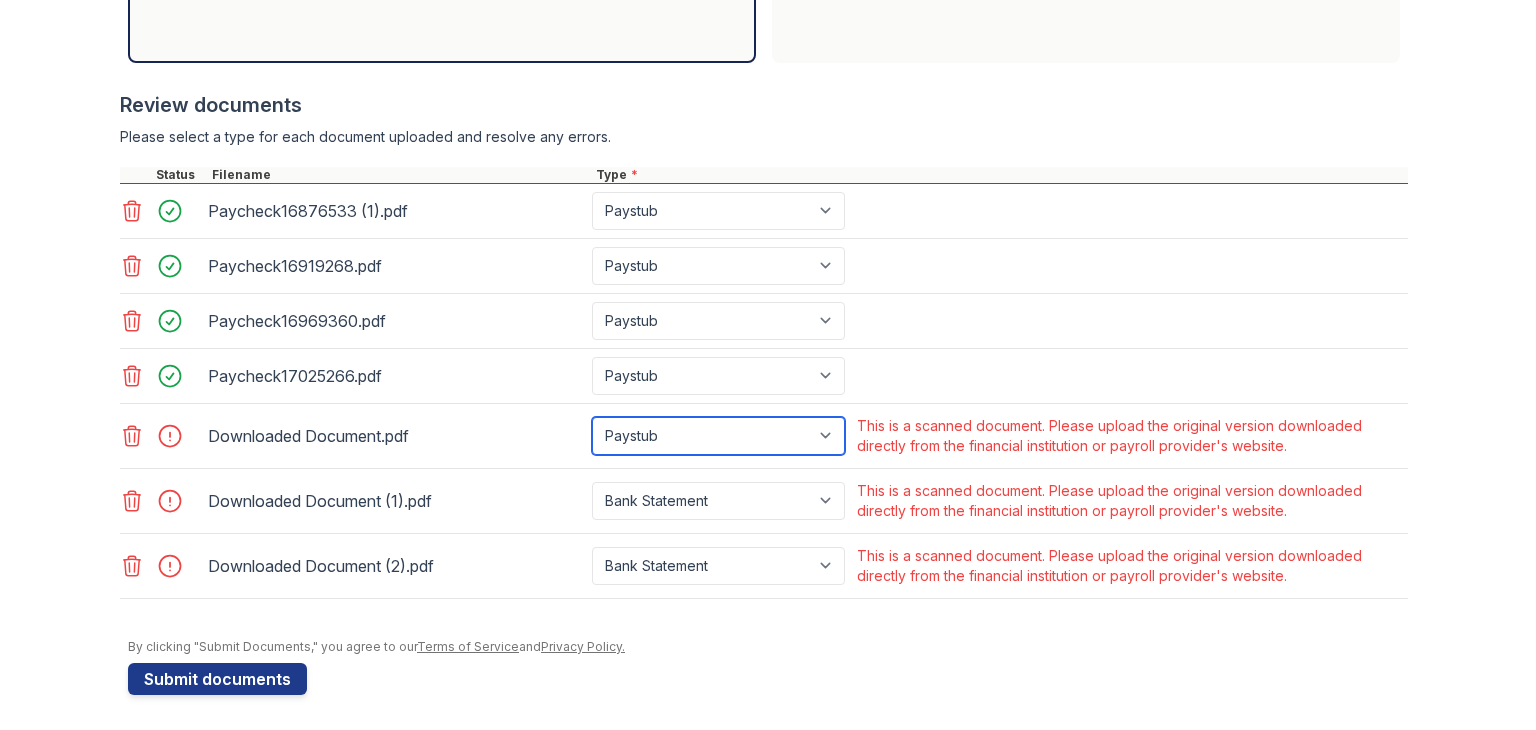 click on "Paystub
Bank Statement
Offer Letter
Tax Documents
Benefit Award Letter
Investment Account Statement
Other" at bounding box center (718, 436) 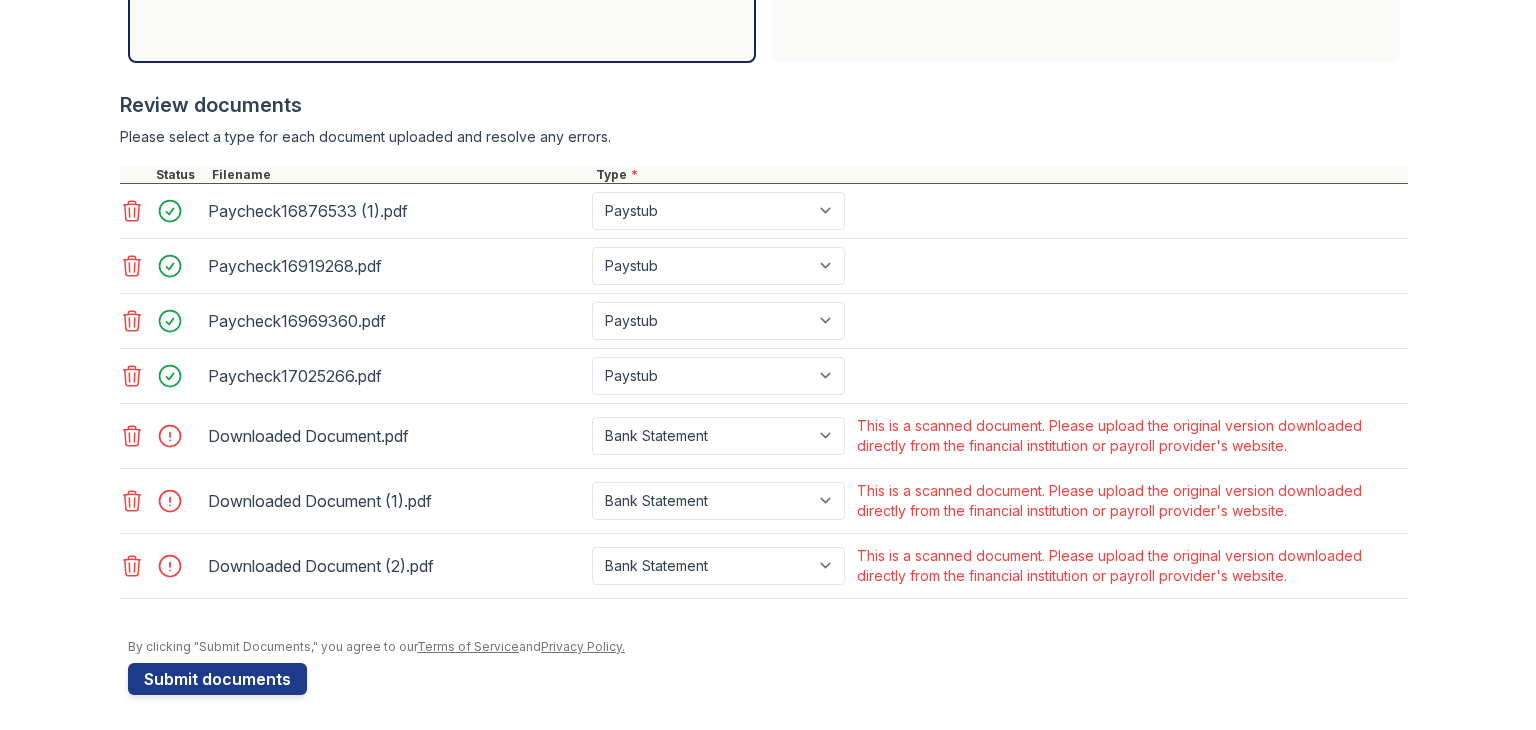 click on "Review documents" at bounding box center [764, 105] 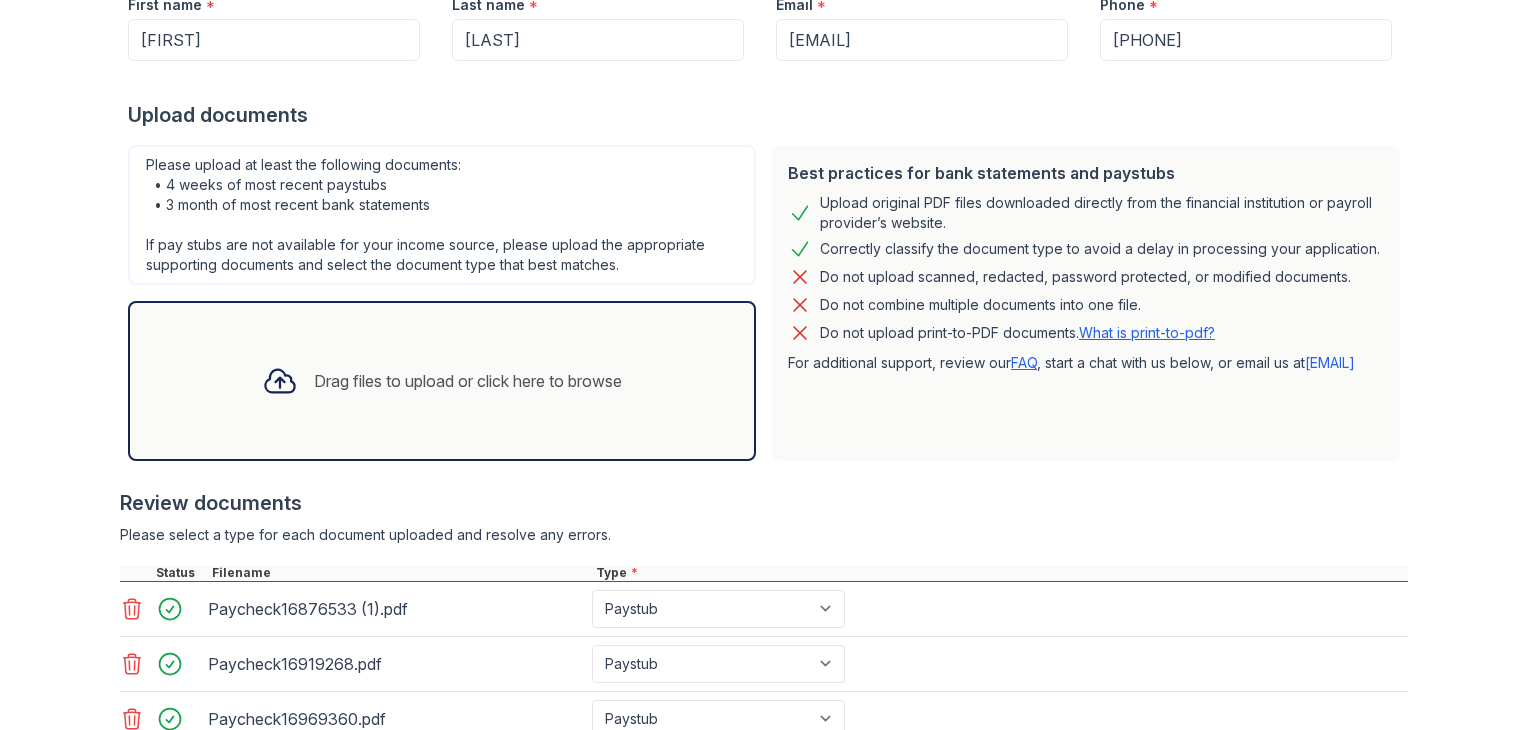 scroll, scrollTop: 389, scrollLeft: 0, axis: vertical 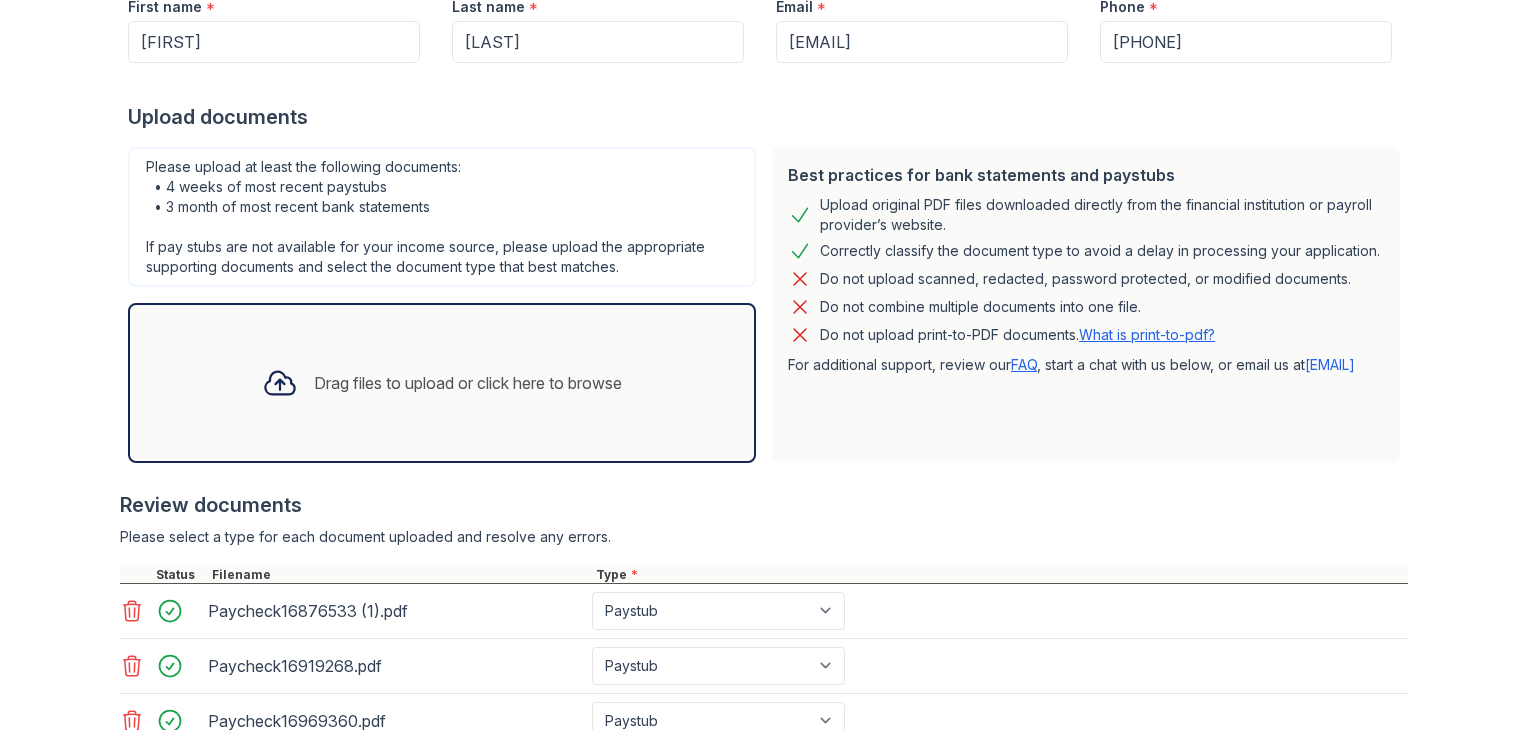 click on "Drag files to upload or click here to browse" at bounding box center [468, 383] 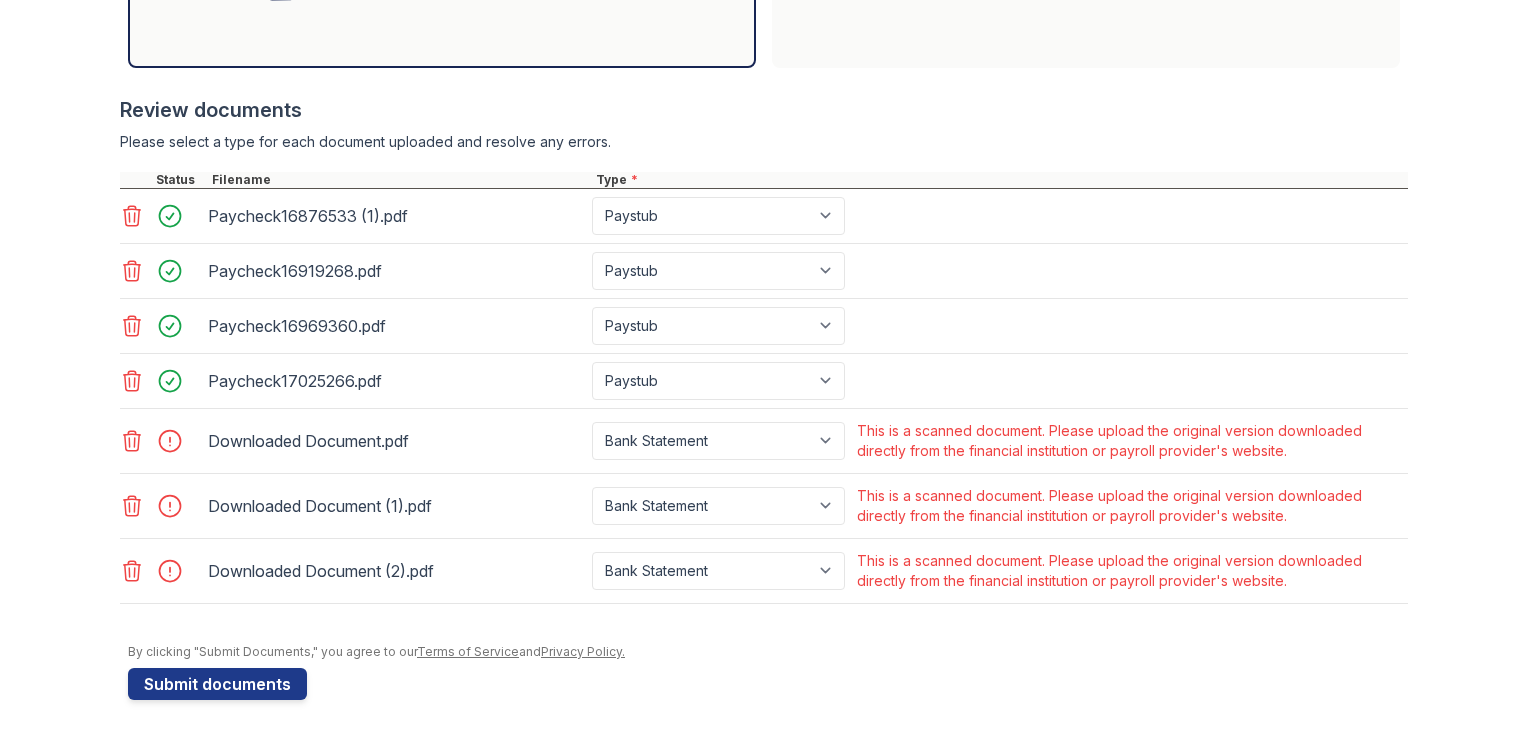 scroll, scrollTop: 789, scrollLeft: 0, axis: vertical 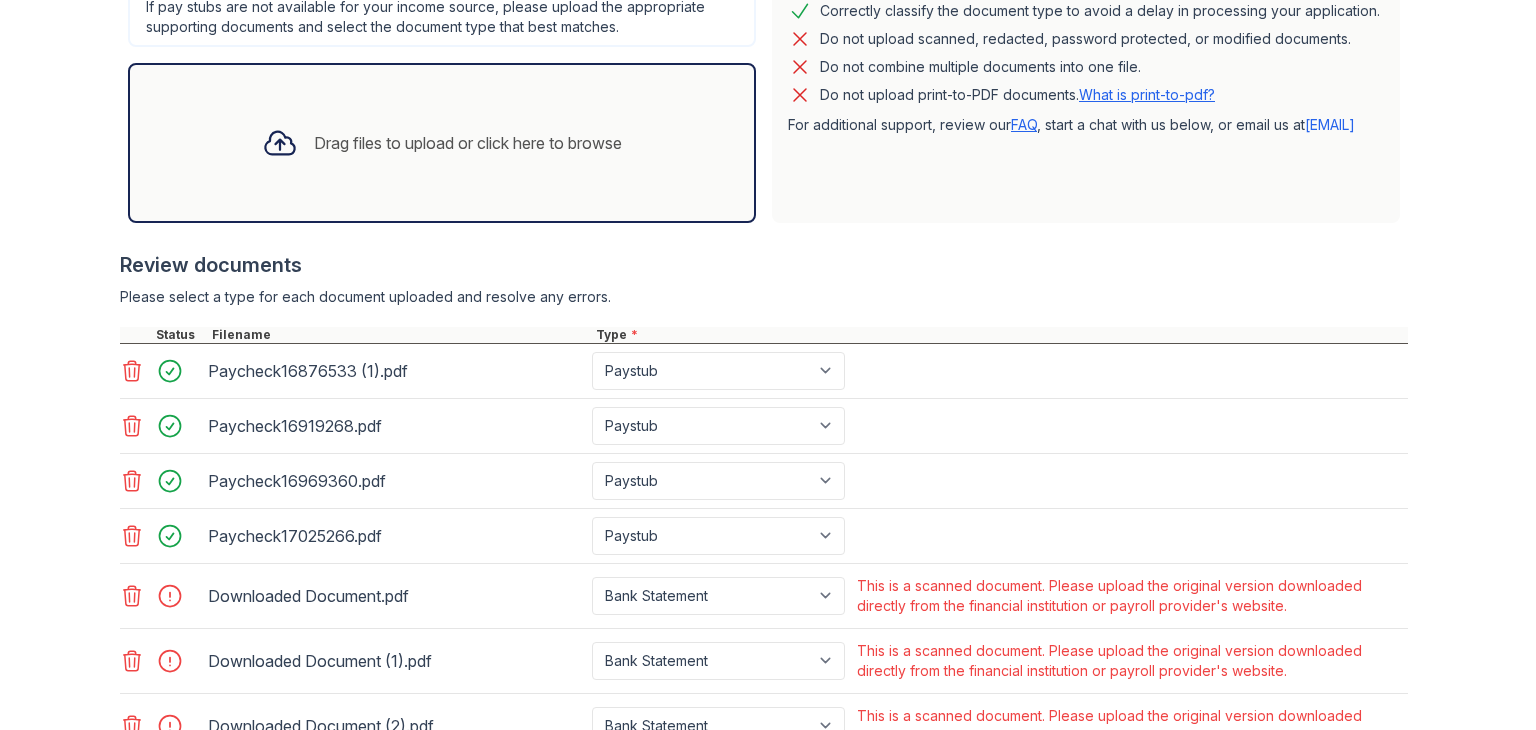 click on "Drag files to upload or click here to browse" at bounding box center [468, 143] 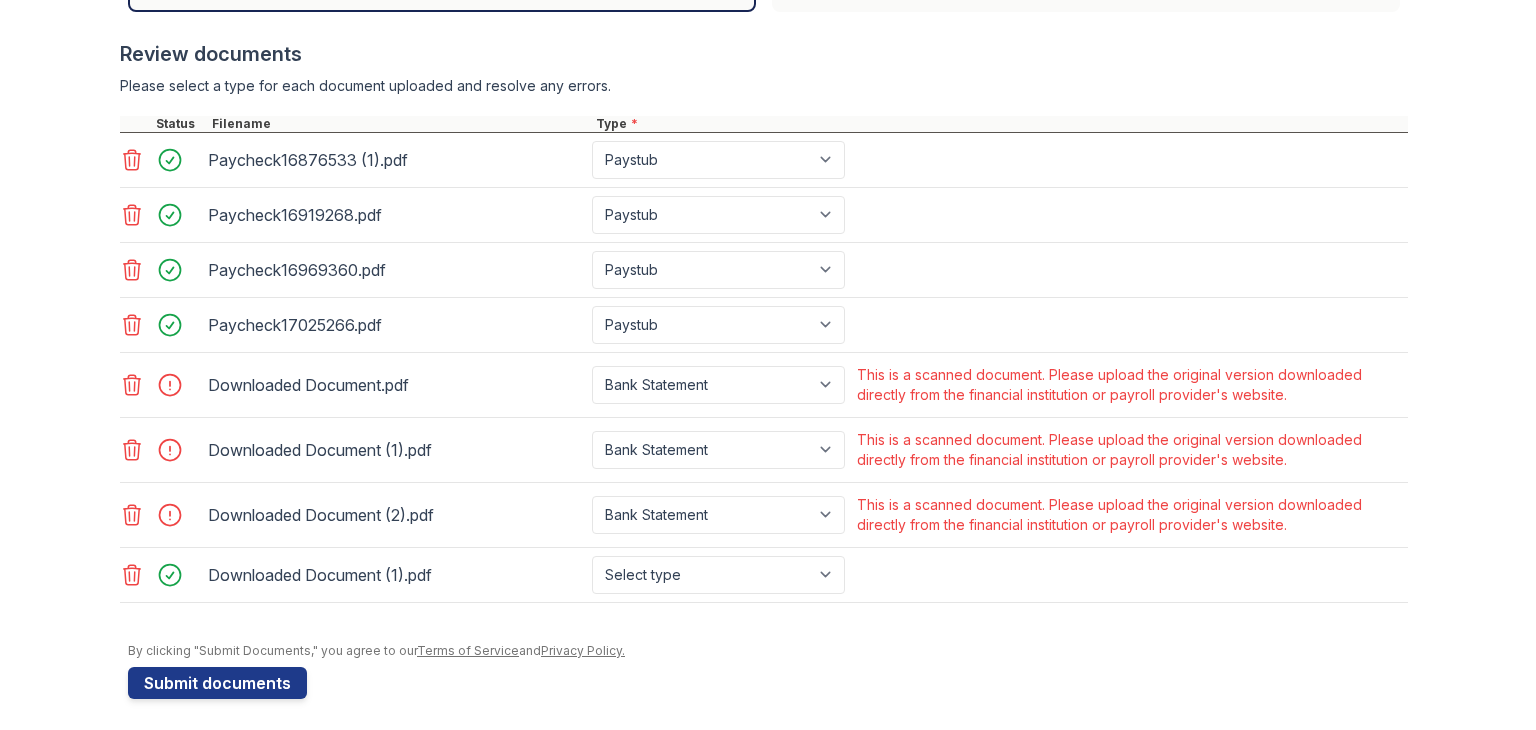 scroll, scrollTop: 844, scrollLeft: 0, axis: vertical 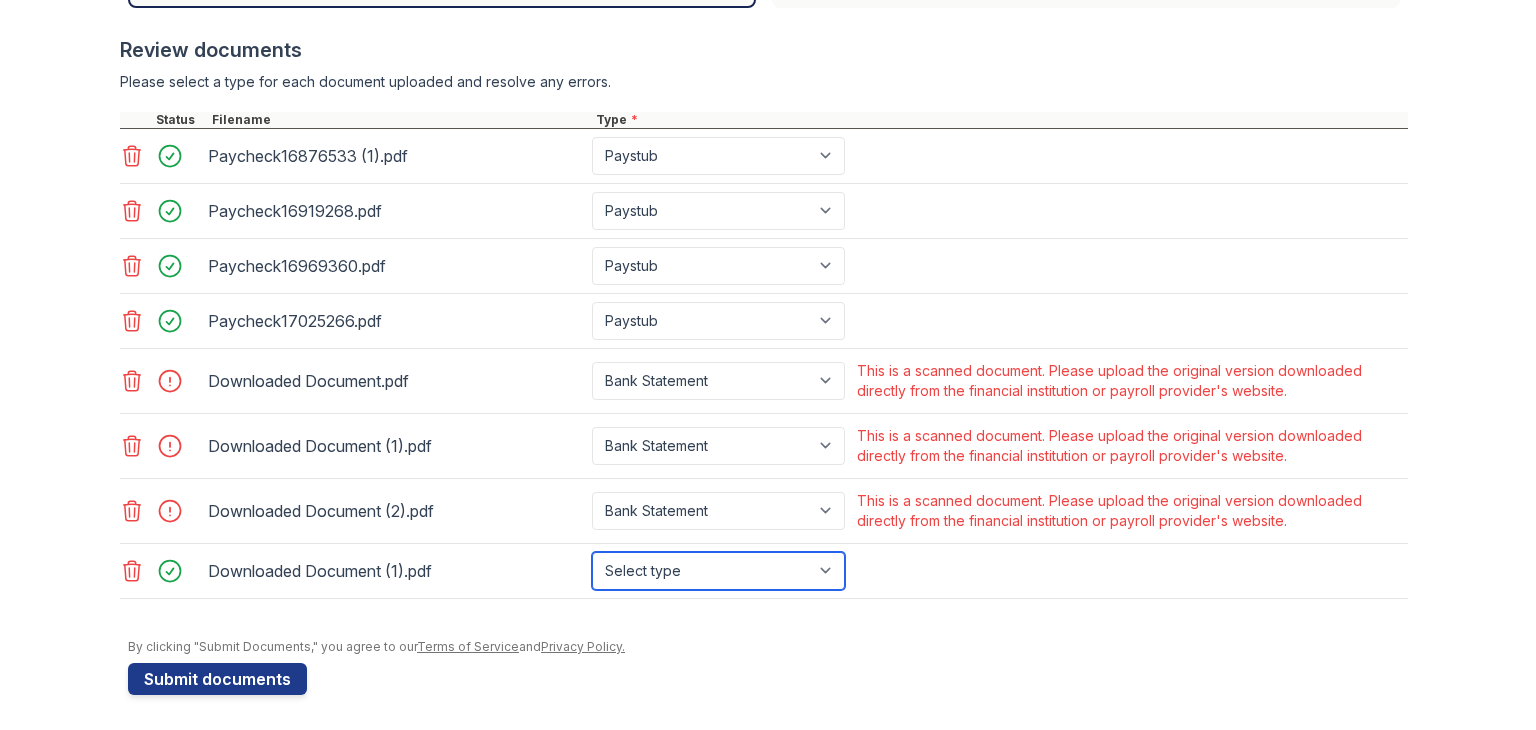 click on "Select type
Paystub
Bank Statement
Offer Letter
Tax Documents
Benefit Award Letter
Investment Account Statement
Other" at bounding box center [718, 571] 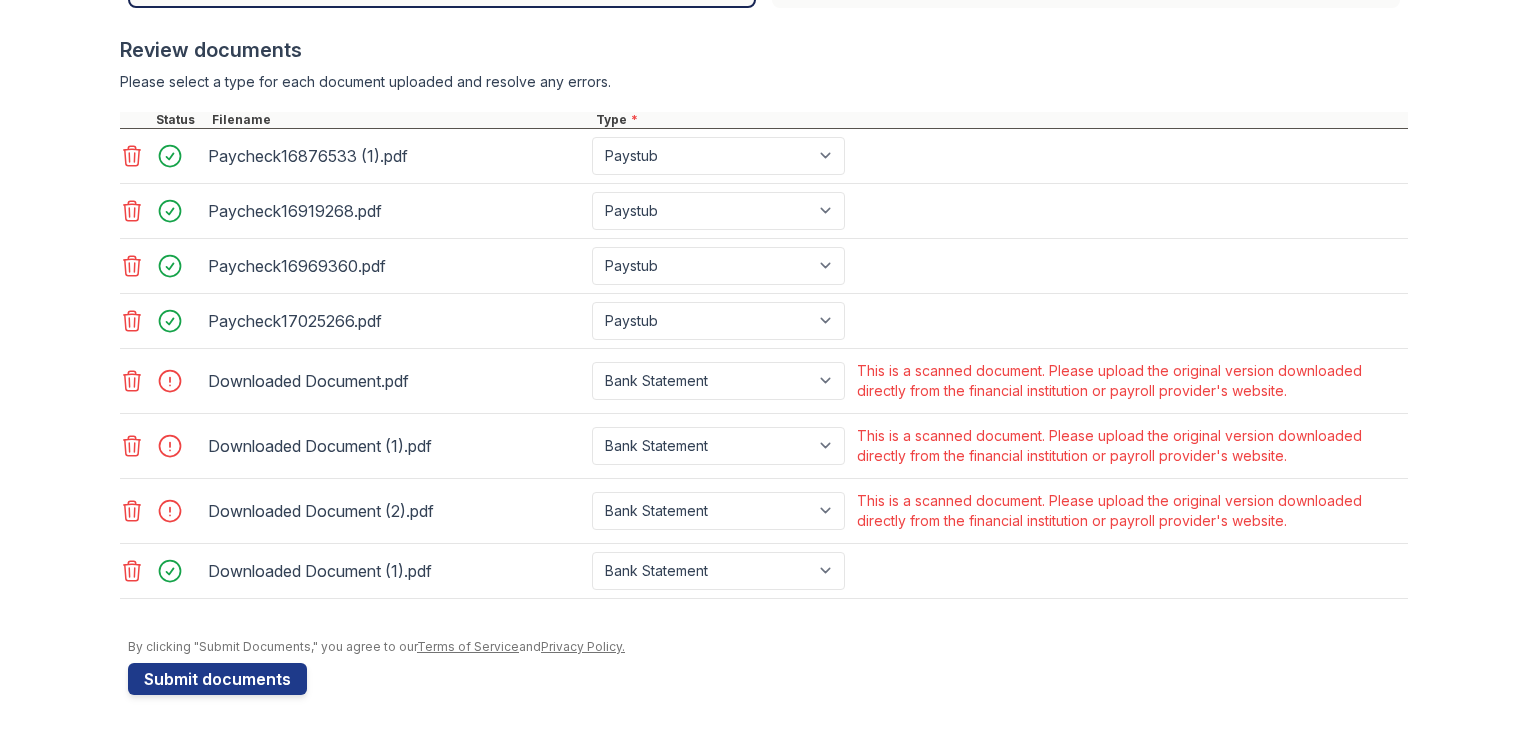 click 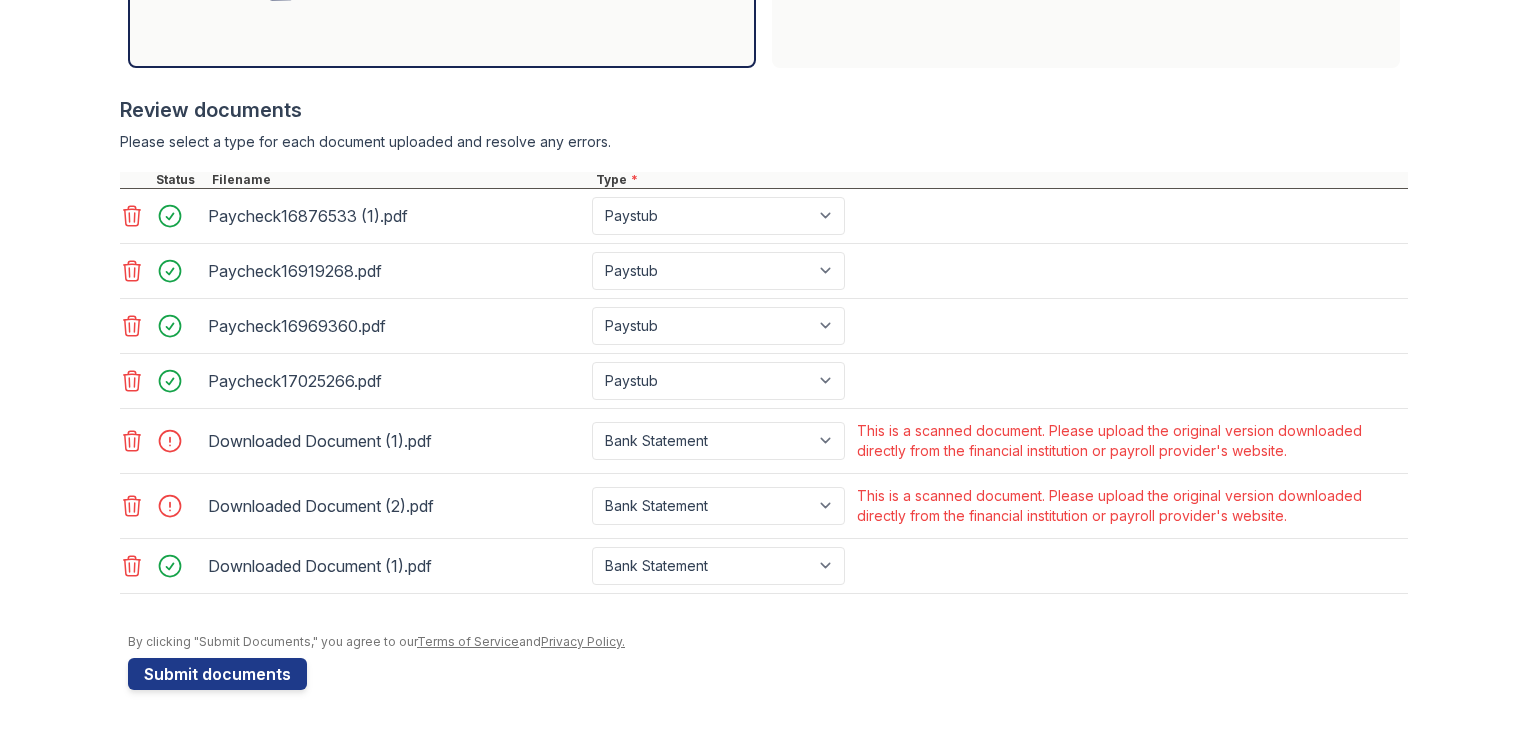 scroll, scrollTop: 779, scrollLeft: 0, axis: vertical 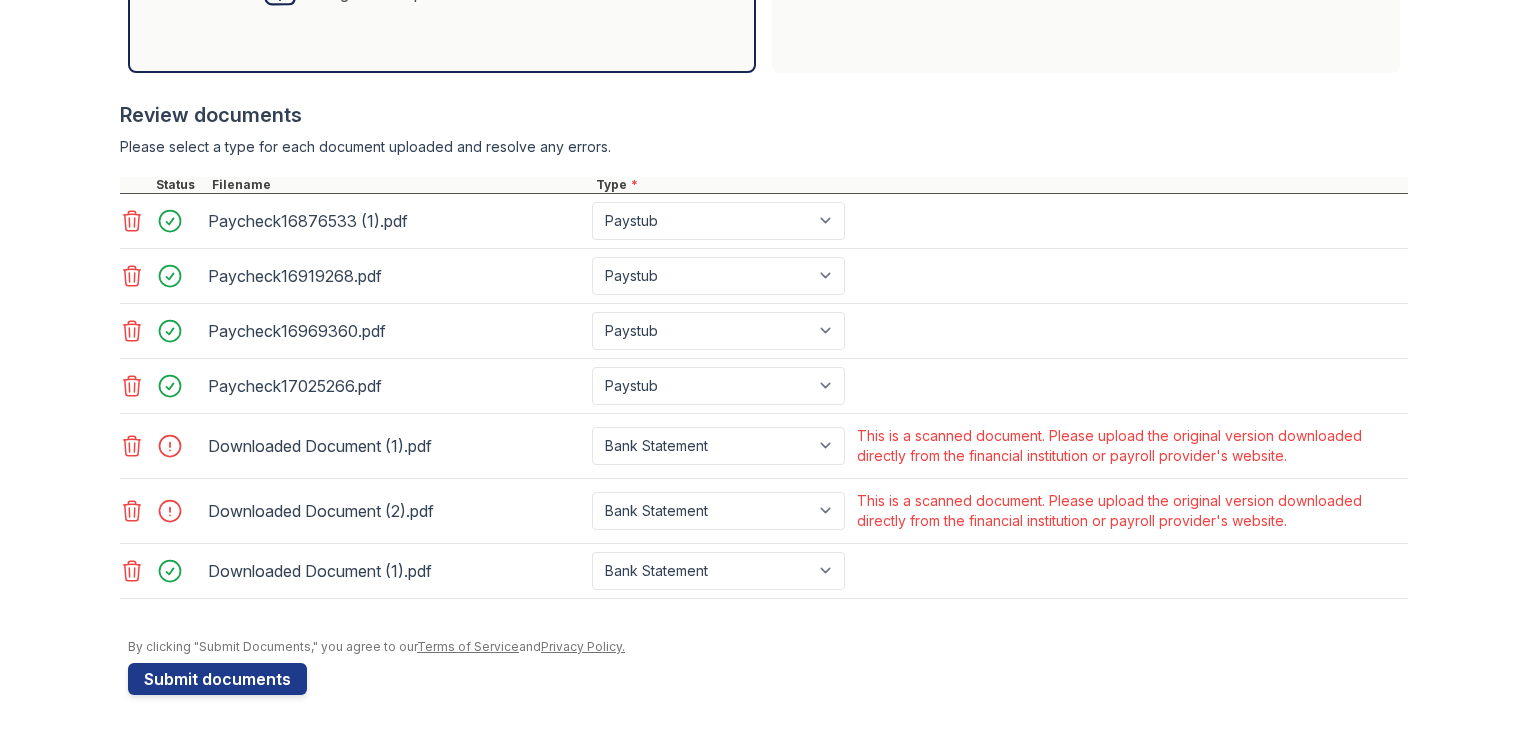 click 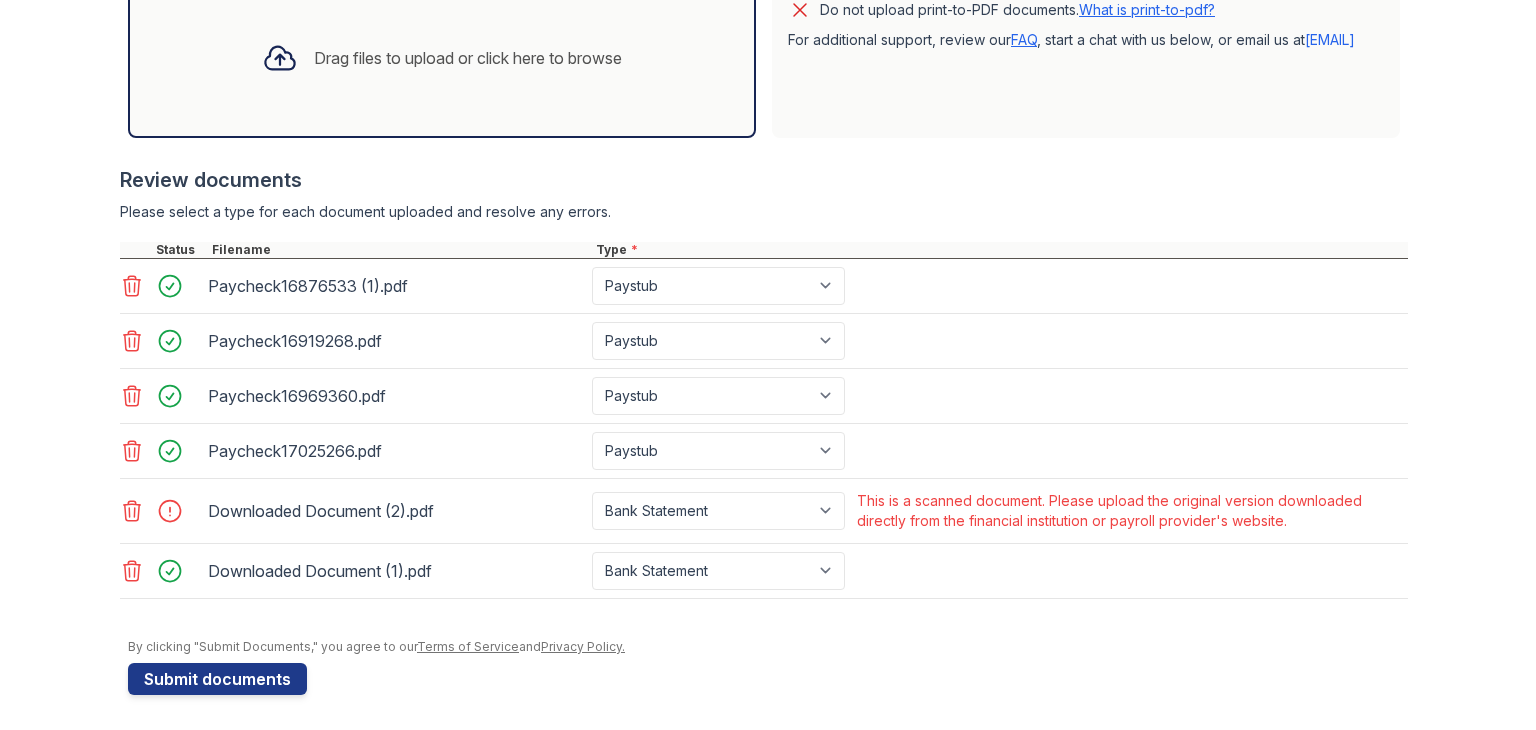 click 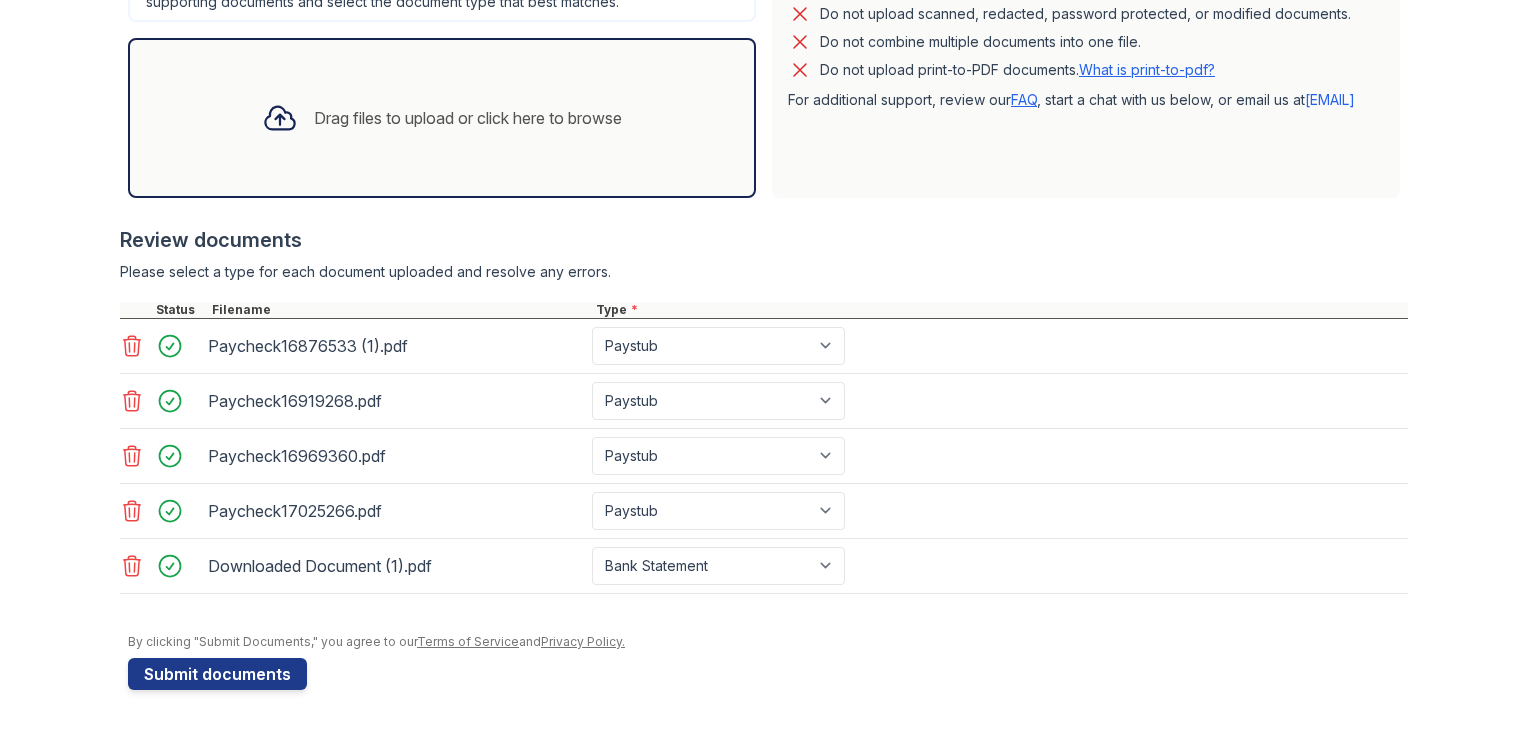 scroll, scrollTop: 649, scrollLeft: 0, axis: vertical 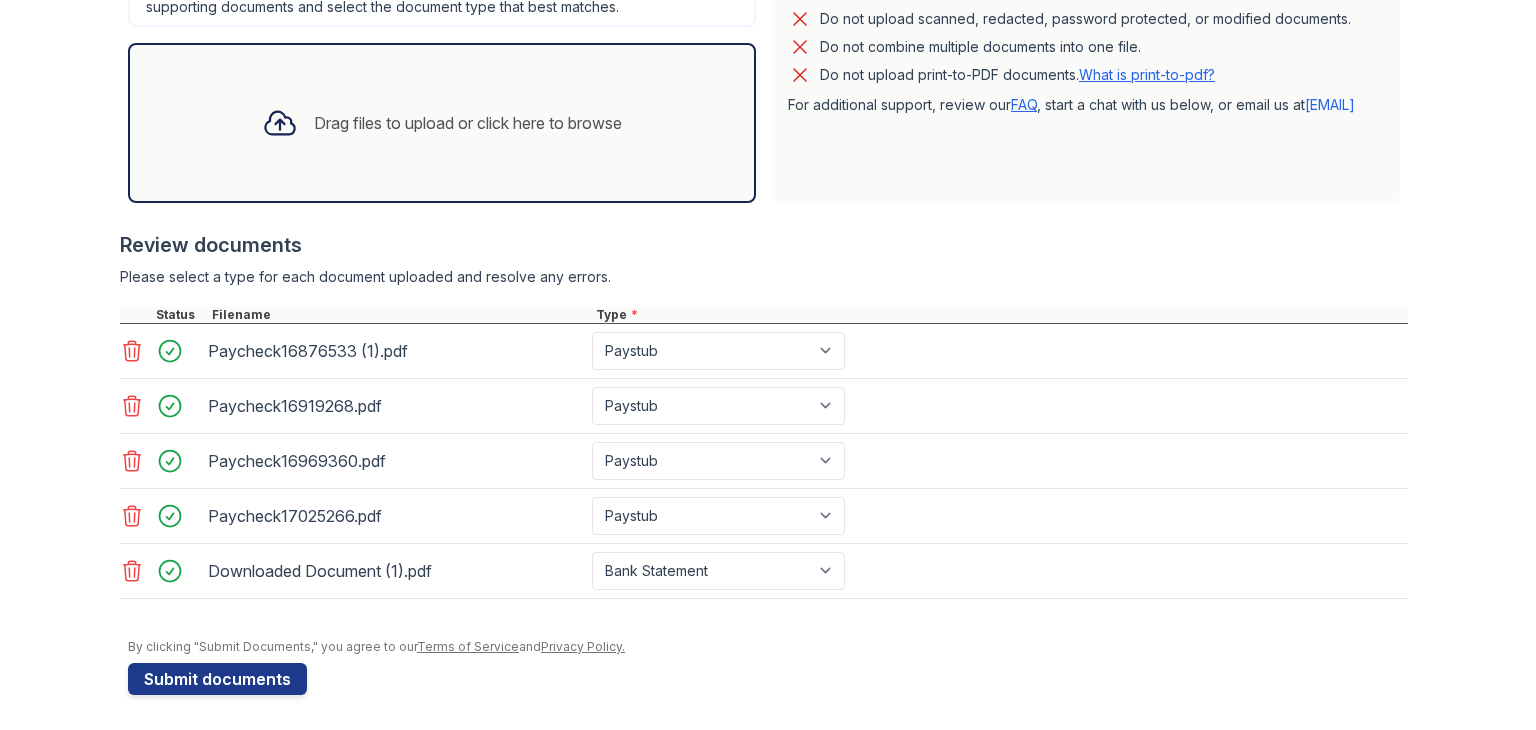 click on "Drag files to upload or click here to browse" at bounding box center [468, 123] 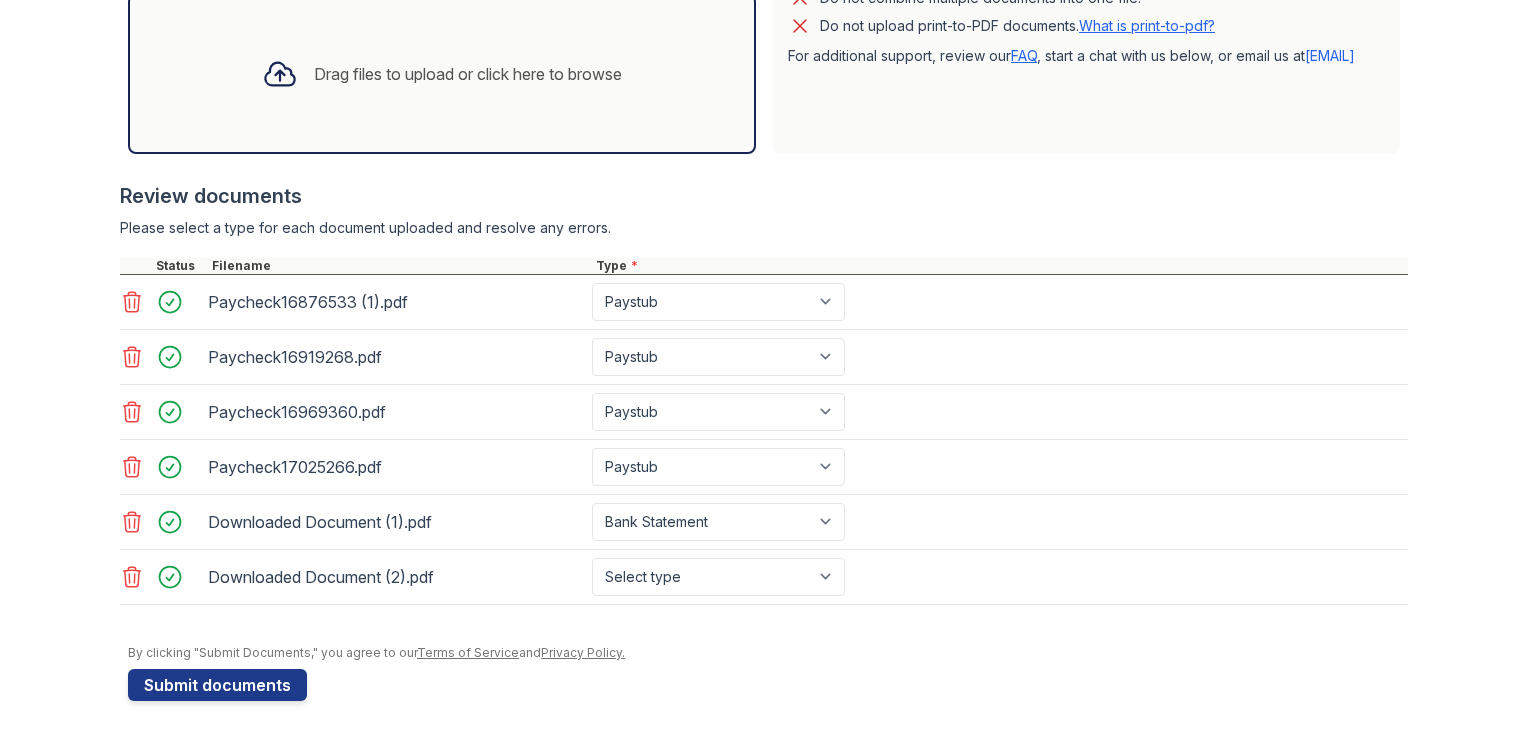 scroll, scrollTop: 704, scrollLeft: 0, axis: vertical 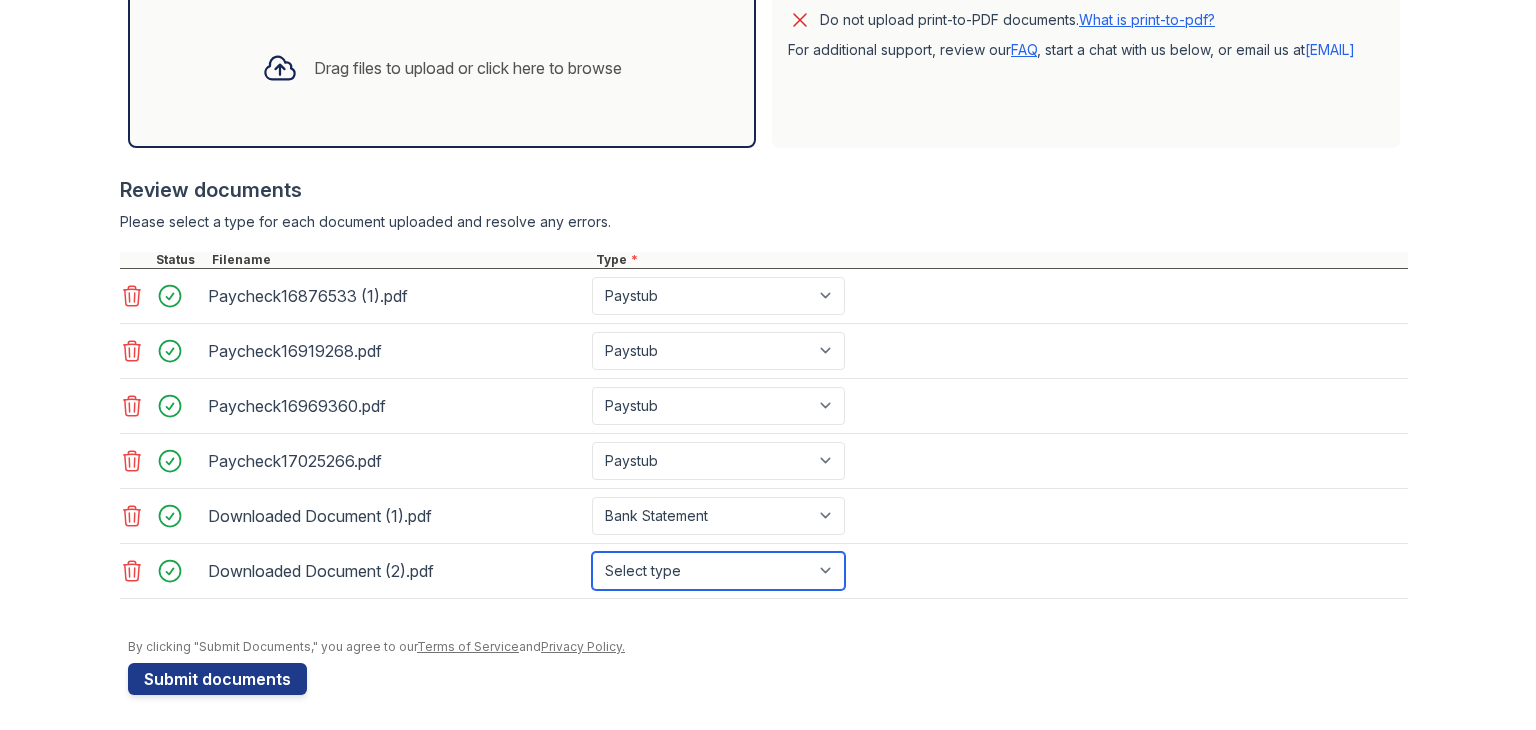 click on "Select type
Paystub
Bank Statement
Offer Letter
Tax Documents
Benefit Award Letter
Investment Account Statement
Other" at bounding box center (718, 571) 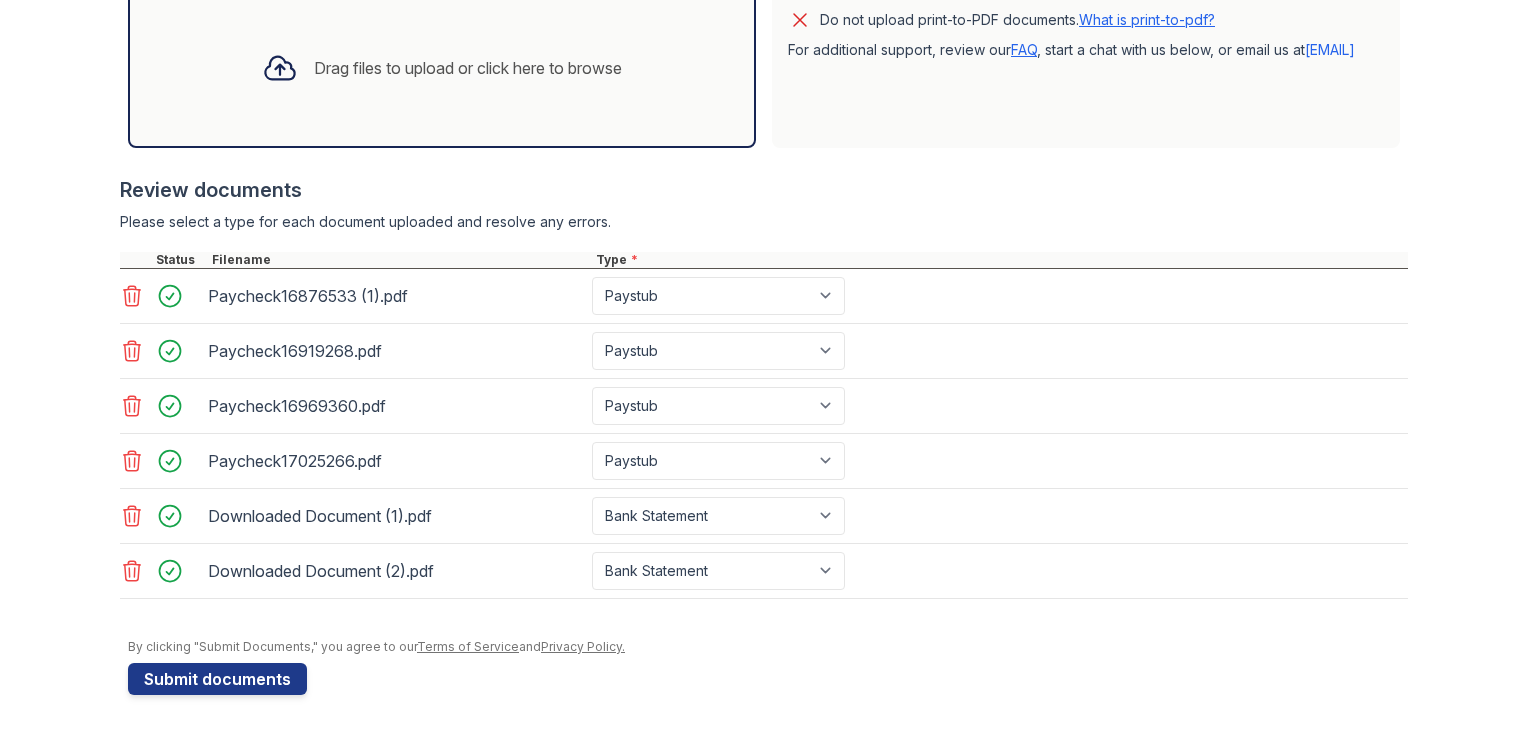 click on "Drag files to upload or click here to browse" at bounding box center (468, 68) 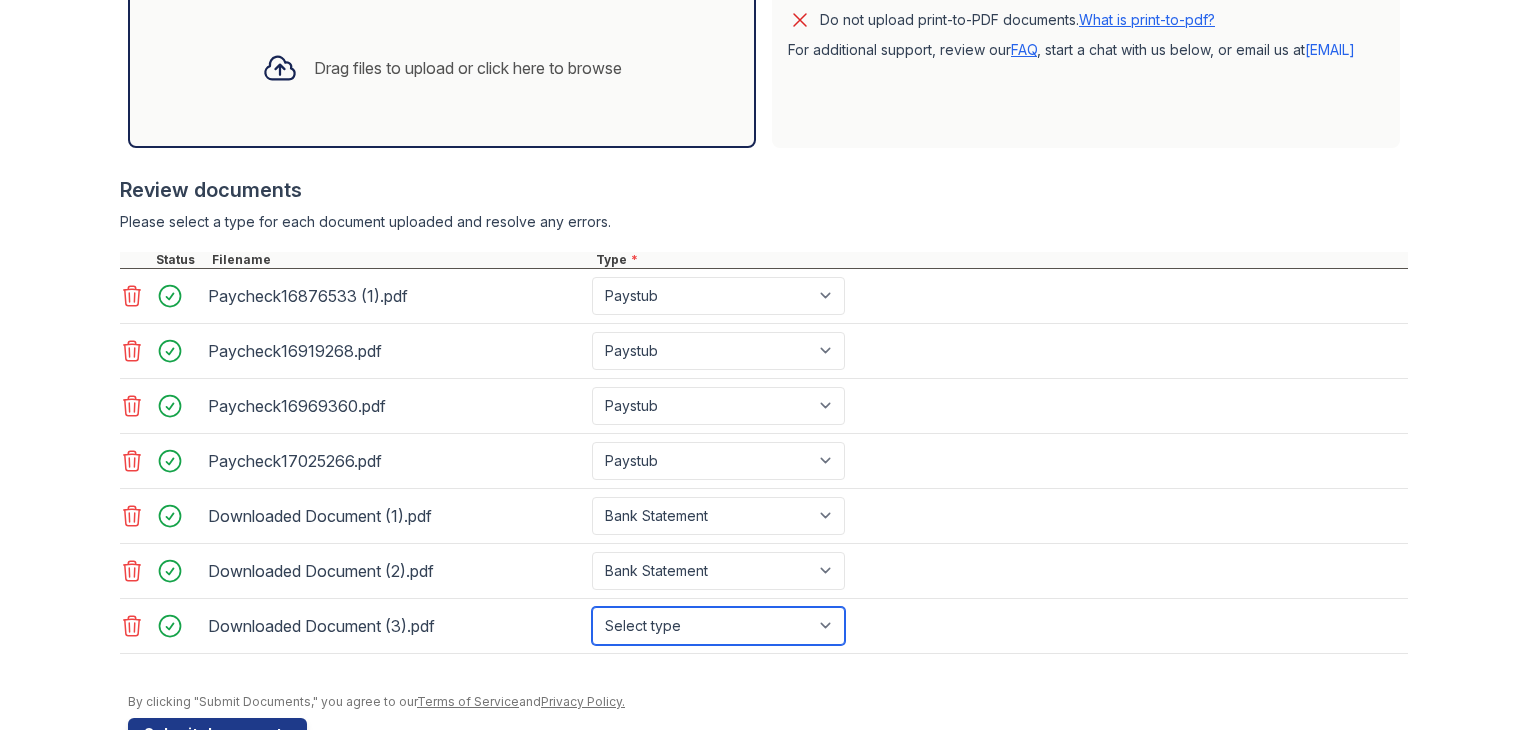 click on "Select type
Paystub
Bank Statement
Offer Letter
Tax Documents
Benefit Award Letter
Investment Account Statement
Other" at bounding box center [718, 626] 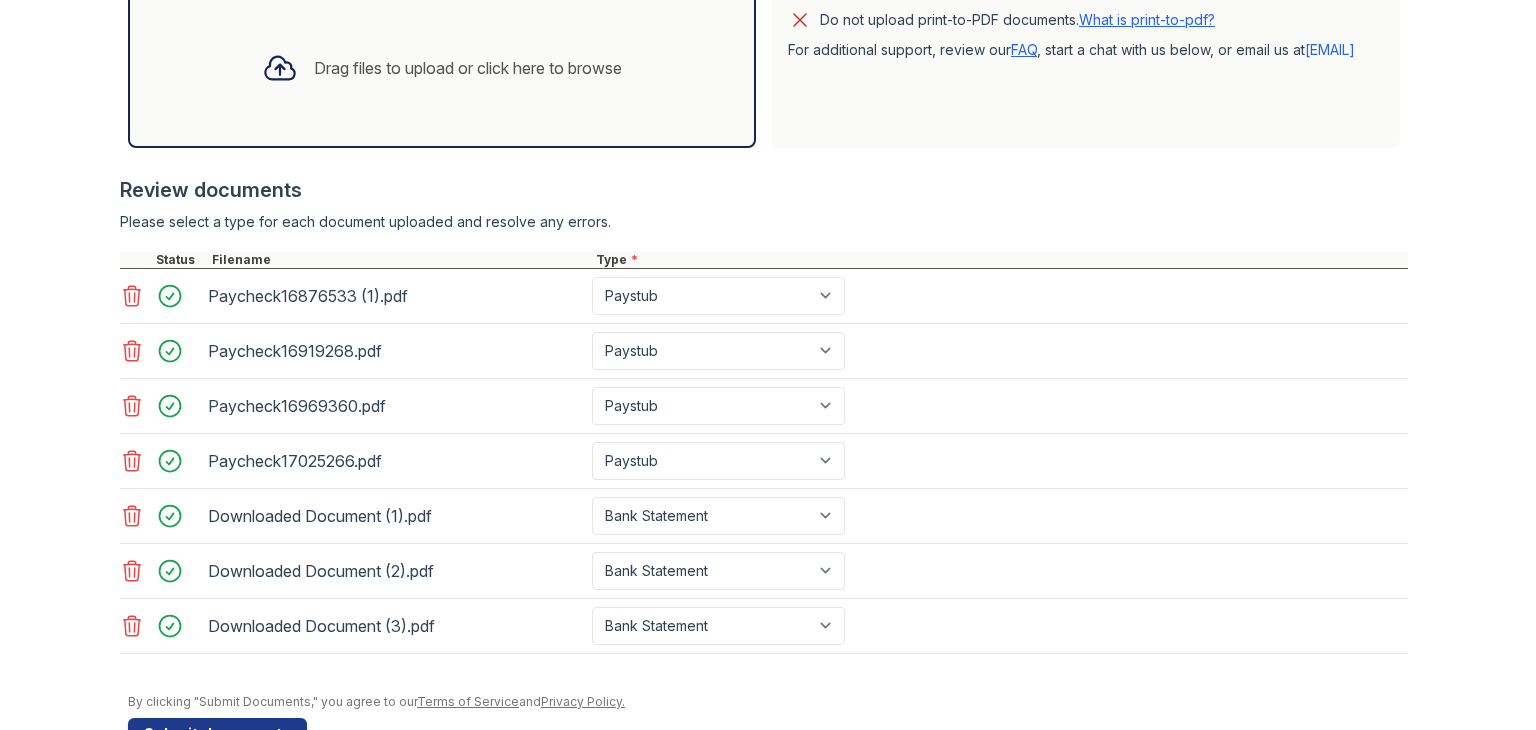 click at bounding box center [768, 684] 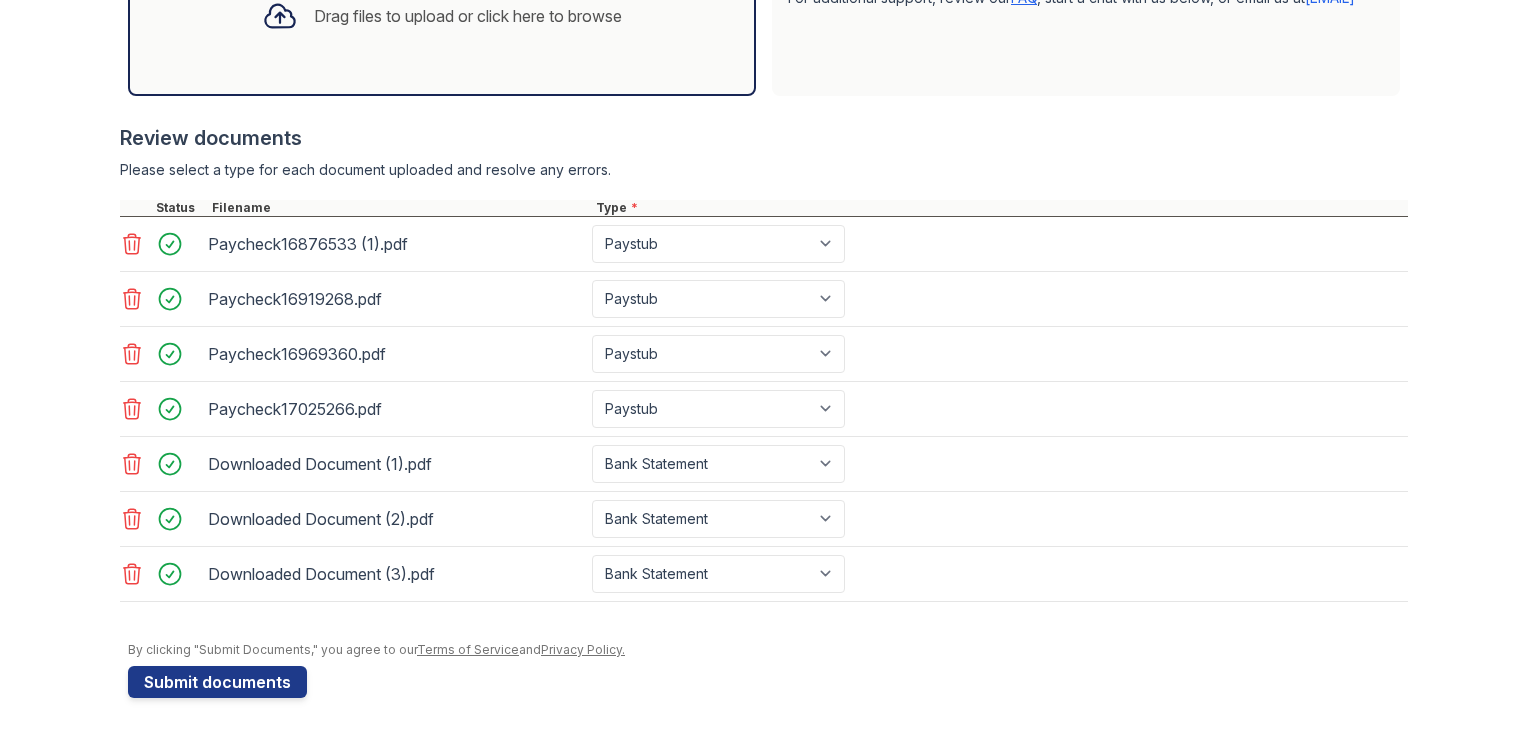 scroll, scrollTop: 758, scrollLeft: 0, axis: vertical 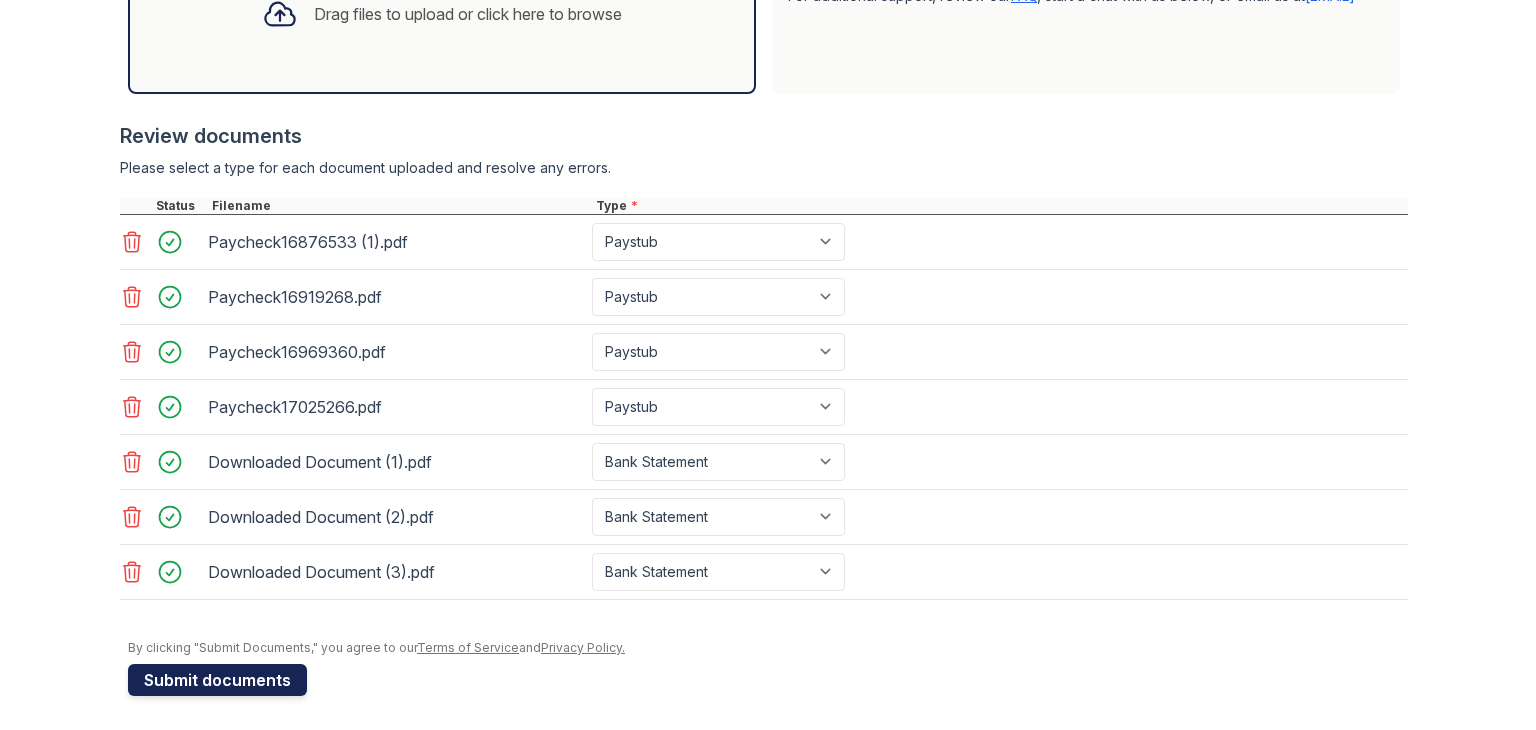 click on "Submit documents" at bounding box center (217, 680) 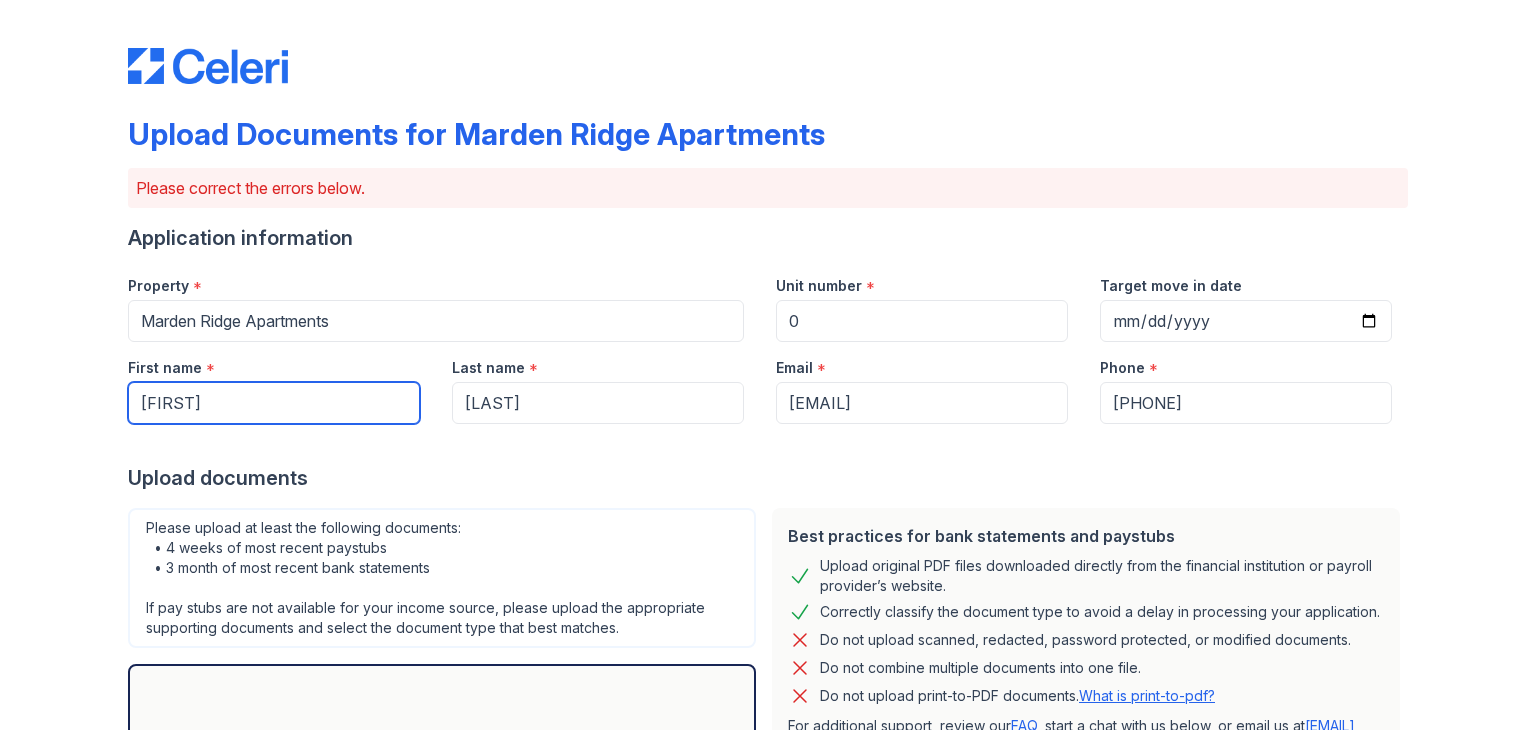 click on "[FIRST]" at bounding box center [274, 403] 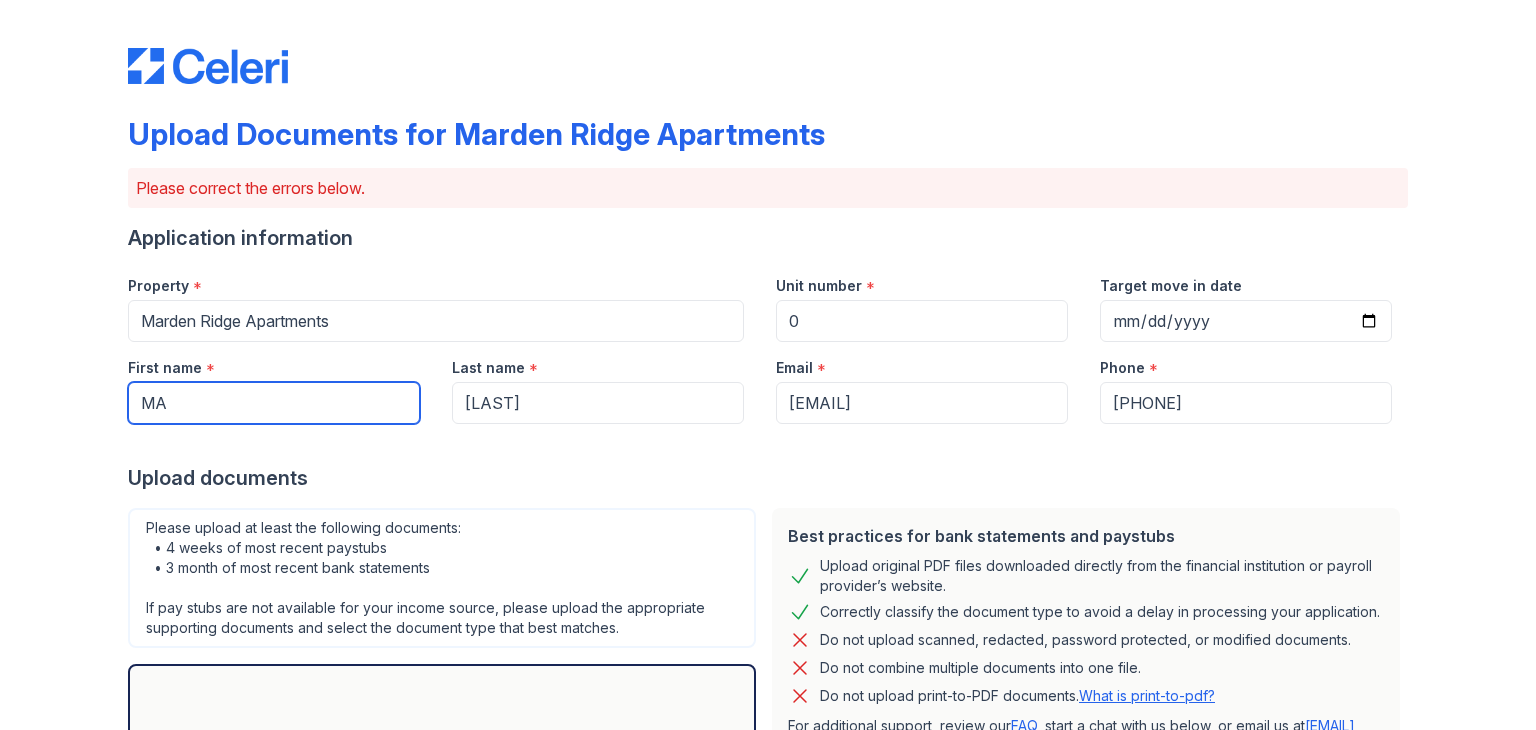 type on "M" 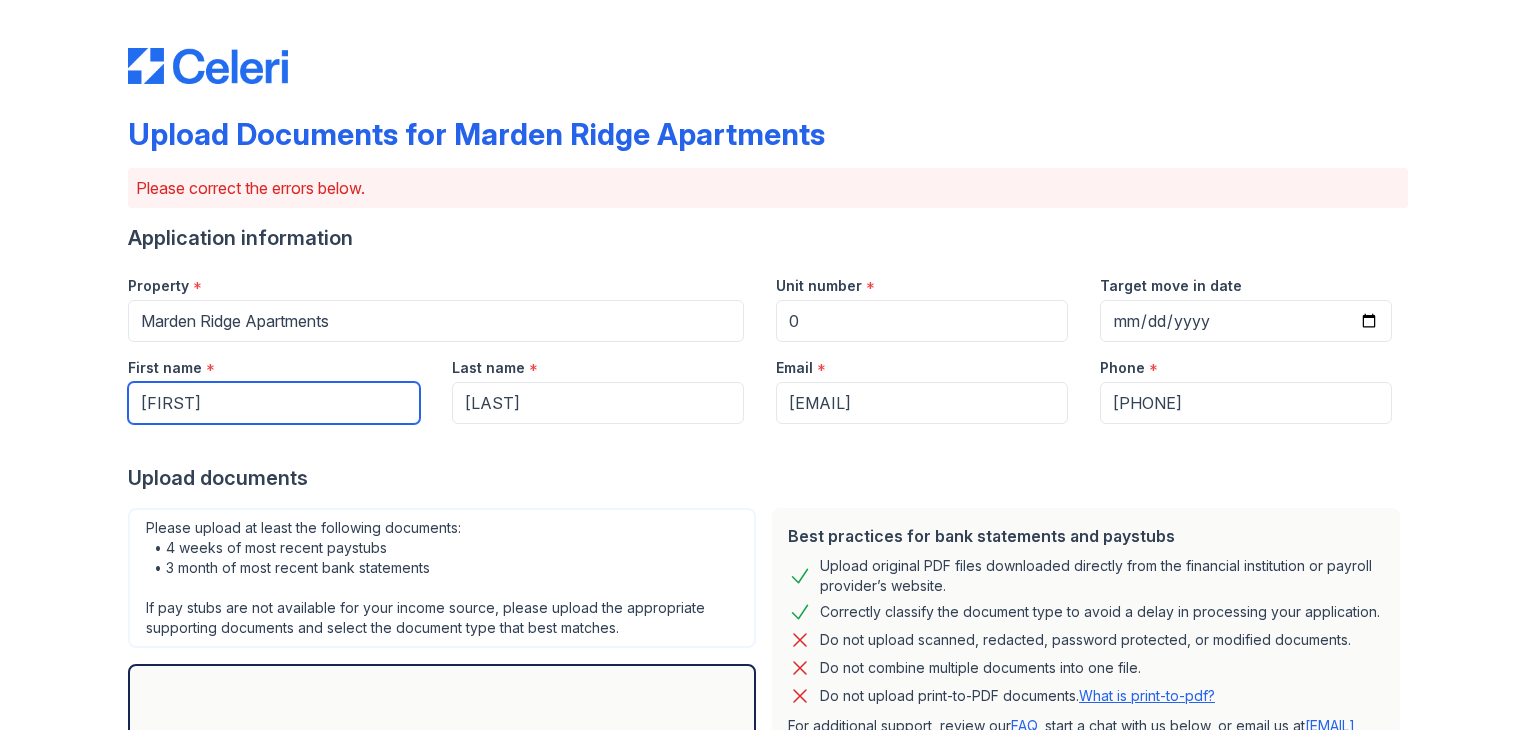 type on "[FIRST]" 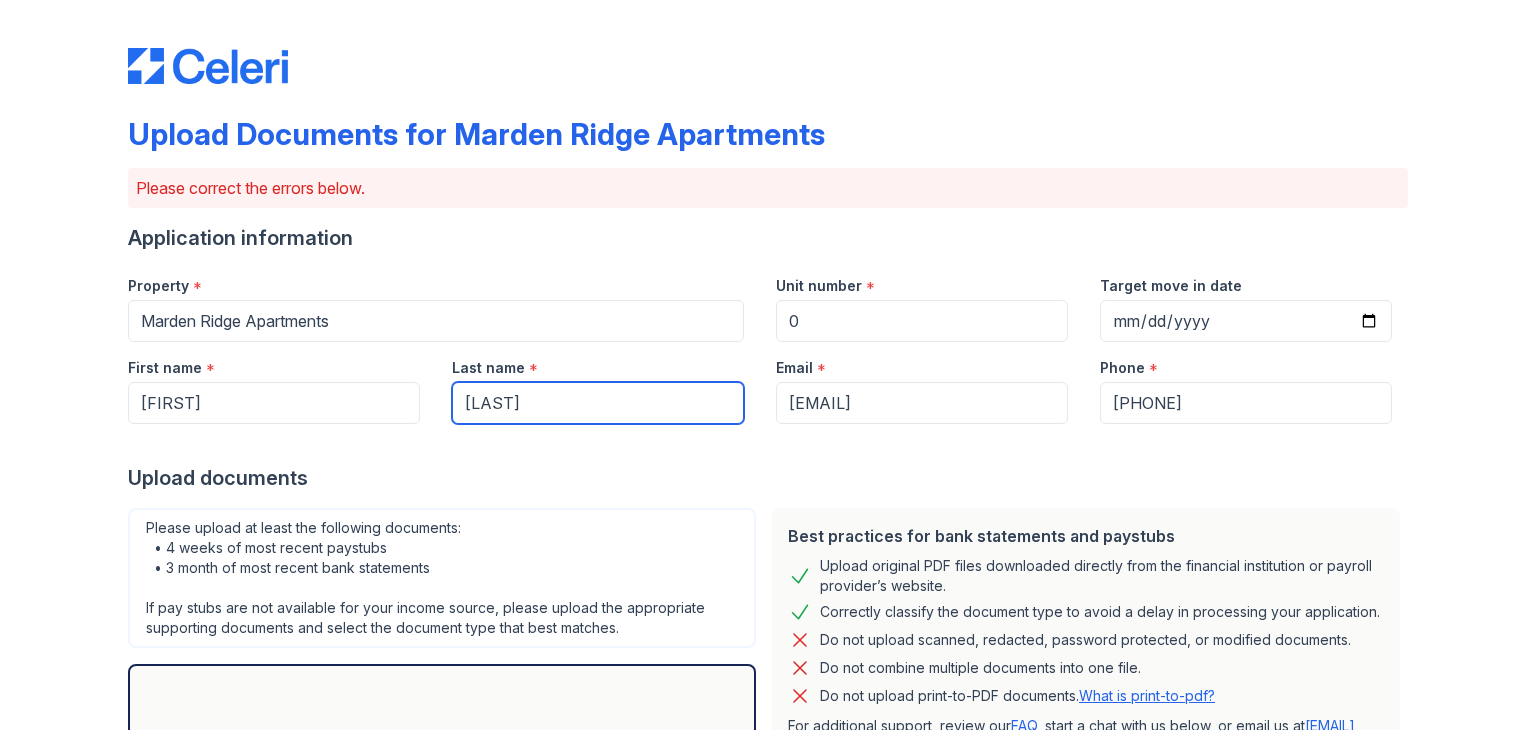click on "[LAST]" at bounding box center [598, 403] 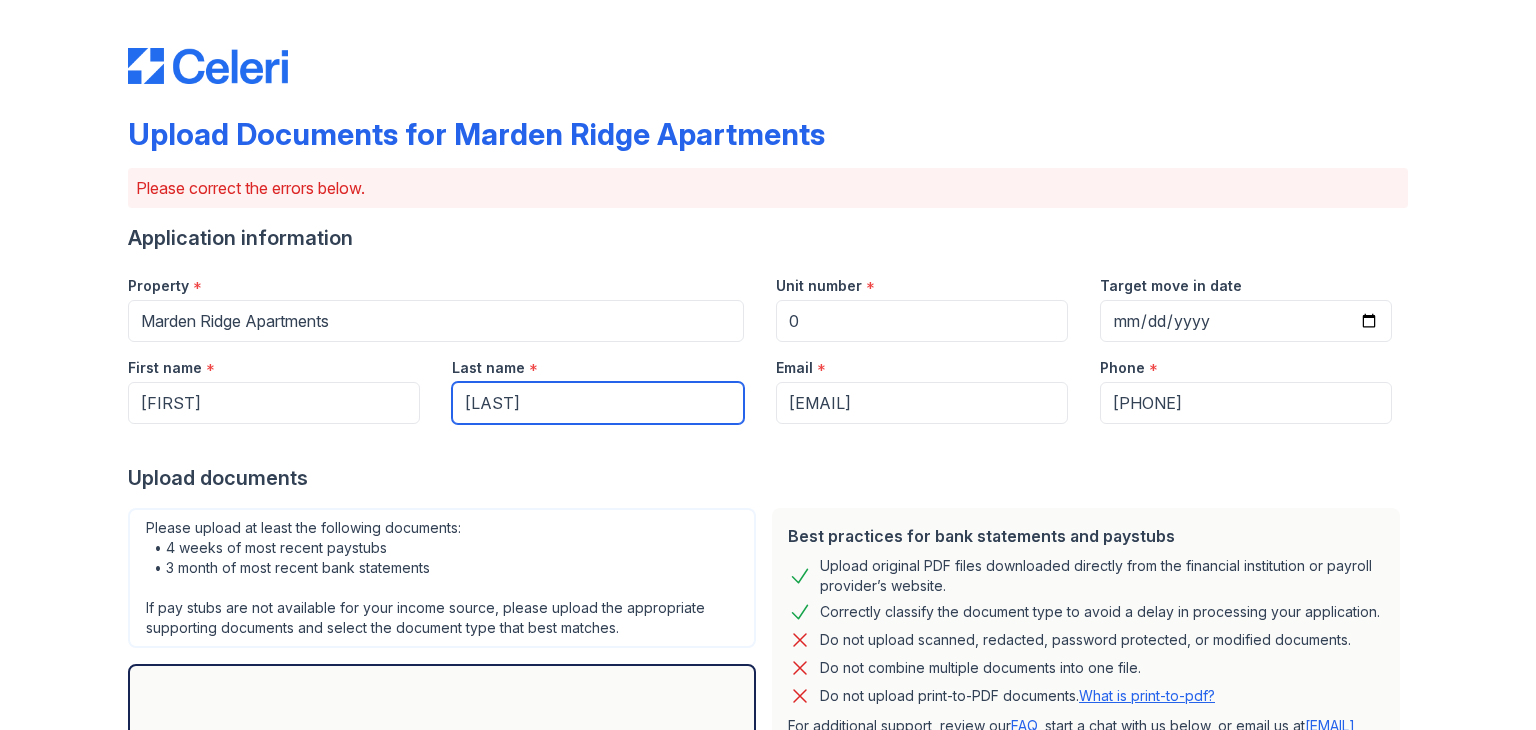 type on "F" 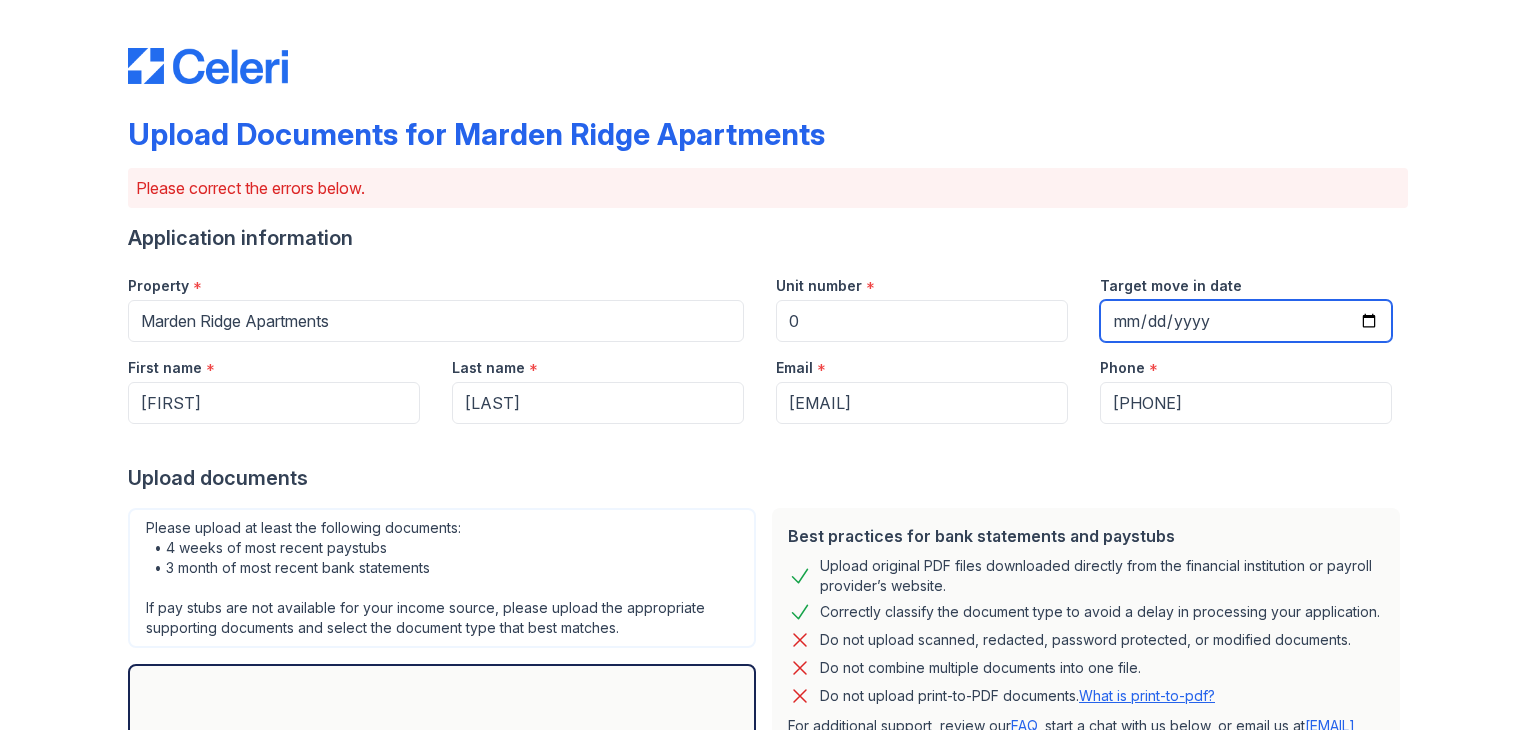 click on "Target move in date" at bounding box center (1246, 321) 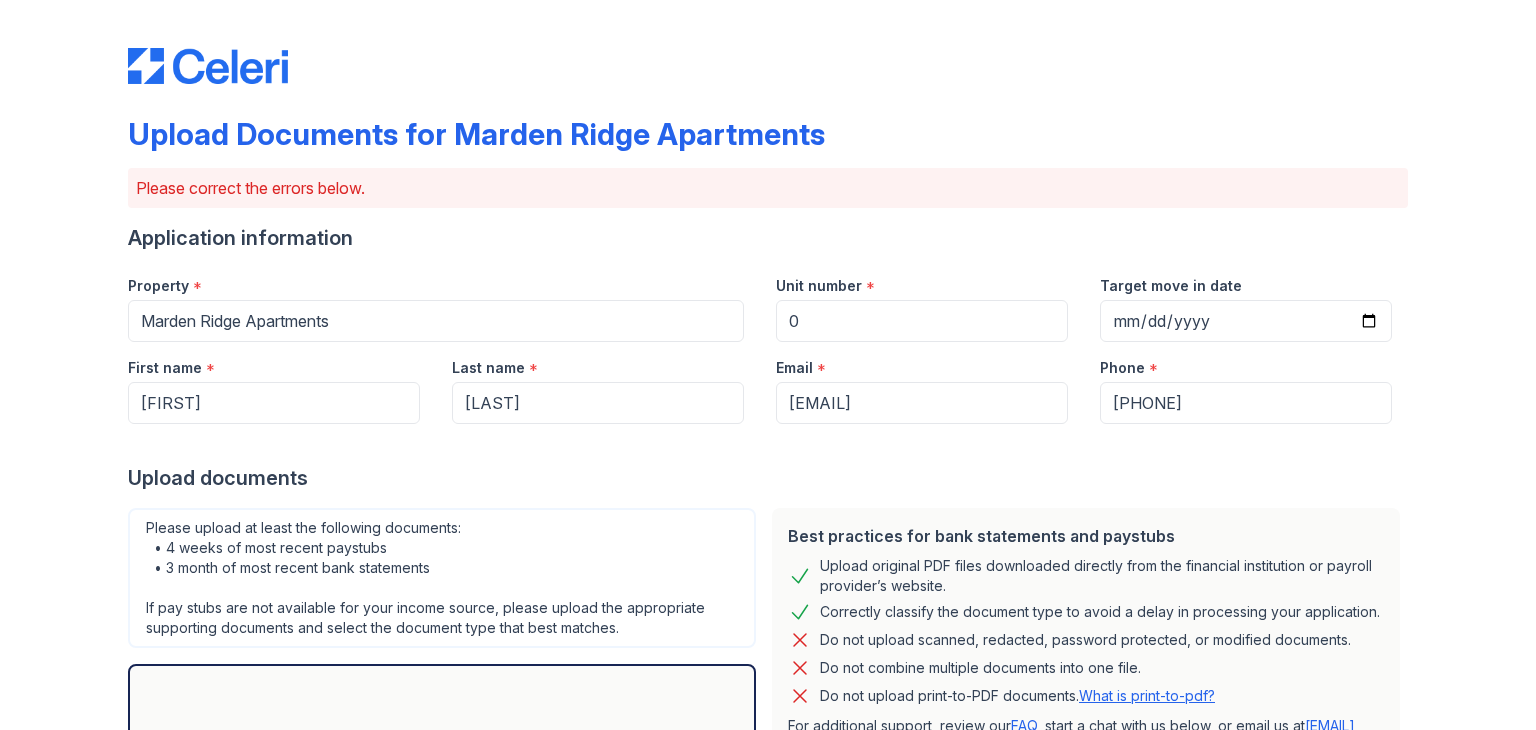 click on "Upload Documents for
Marden Ridge Apartments
Please correct the errors below.
Application information
Property
*
Marden Ridge Apartments
Unit number
*
0
Target move in date
First name
*
[FIRST]
Last name
*
[LAST]
Email
*
[EMAIL]
Phone
*
[PHONE]
Upload documents
Best practices for bank statements and paystubs
Correctly classify the document type to avoid a delay in processing your application.
Do not upload scanned, redacted, password protected, or modified documents.
Do not combine multiple documents into one file.
Do not upload print-to-PDF documents.
What is print-to-pdf?" at bounding box center [768, 748] 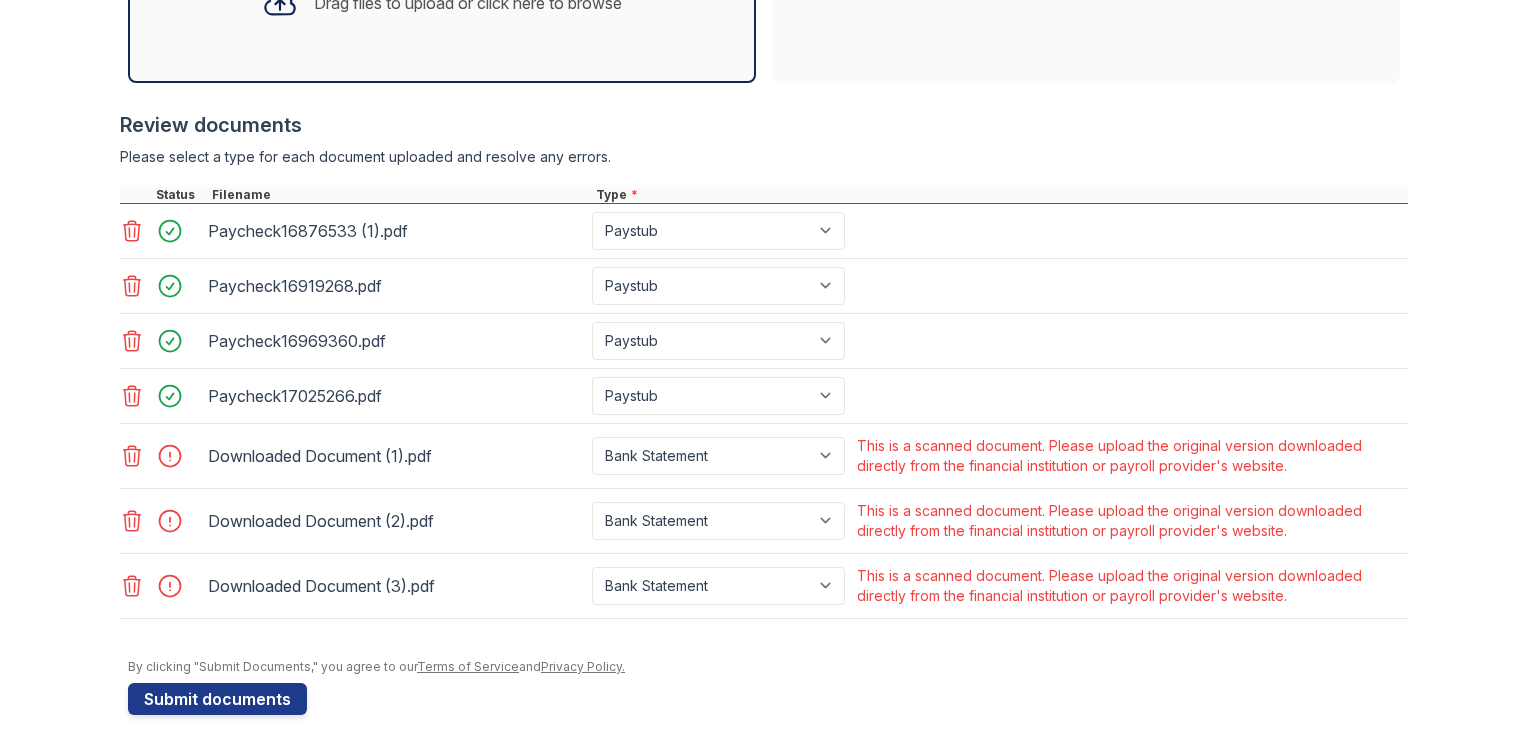 scroll, scrollTop: 760, scrollLeft: 0, axis: vertical 